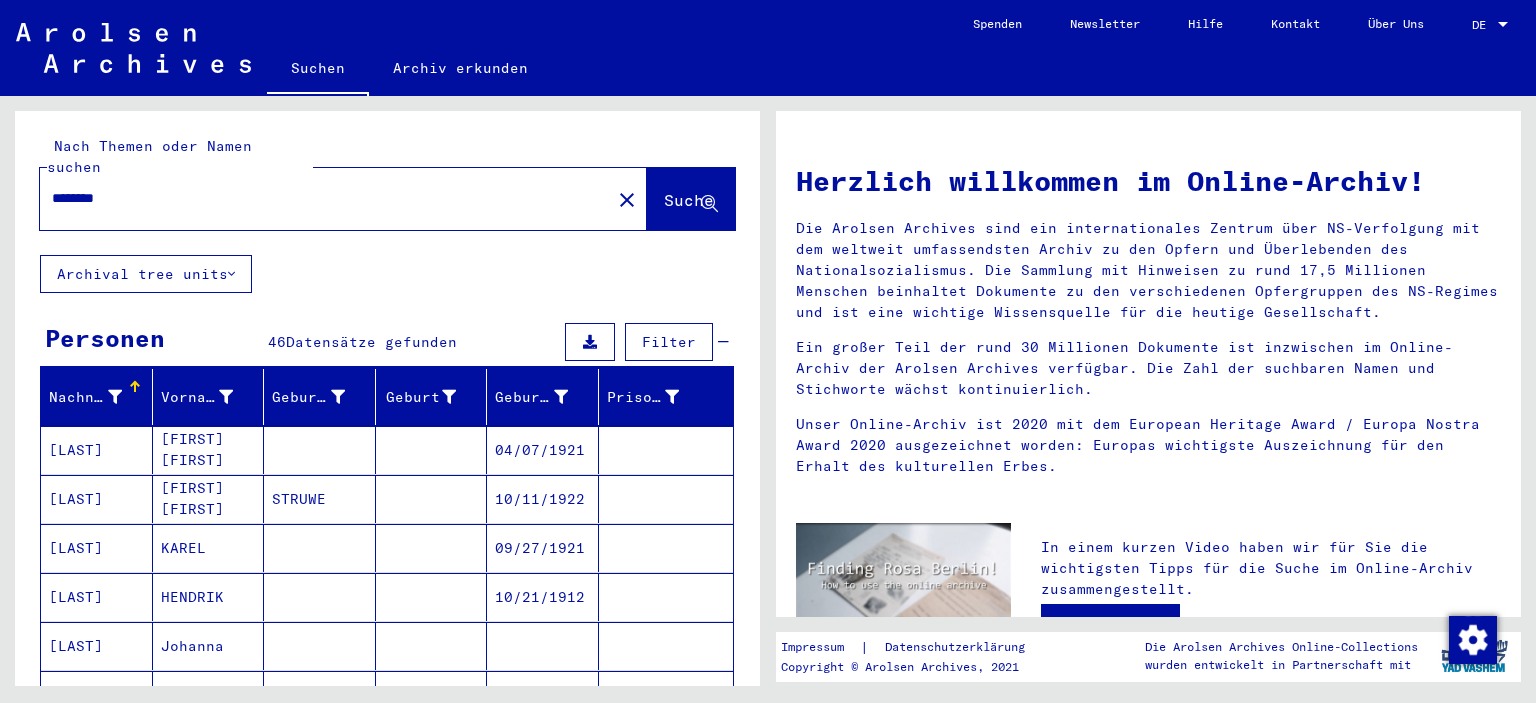 scroll, scrollTop: 0, scrollLeft: 0, axis: both 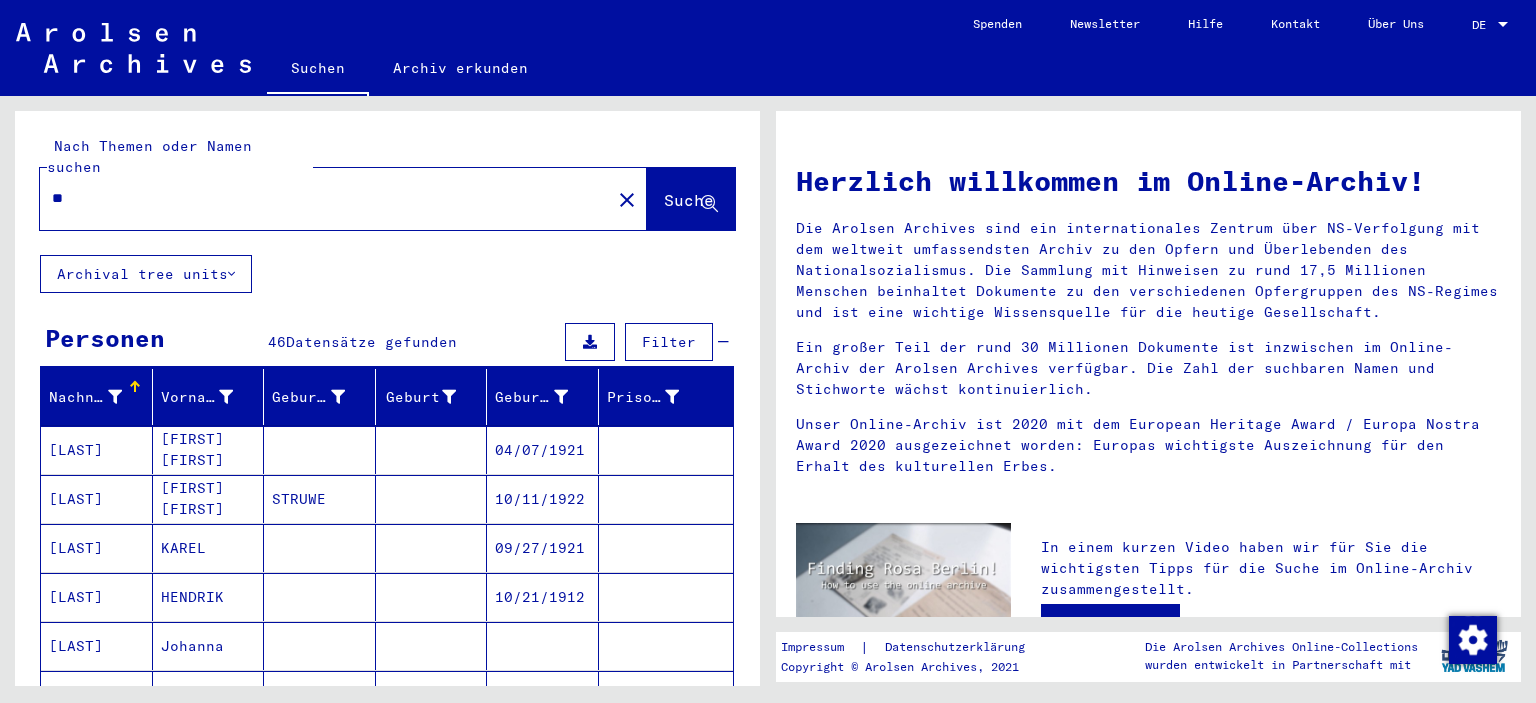 type on "*" 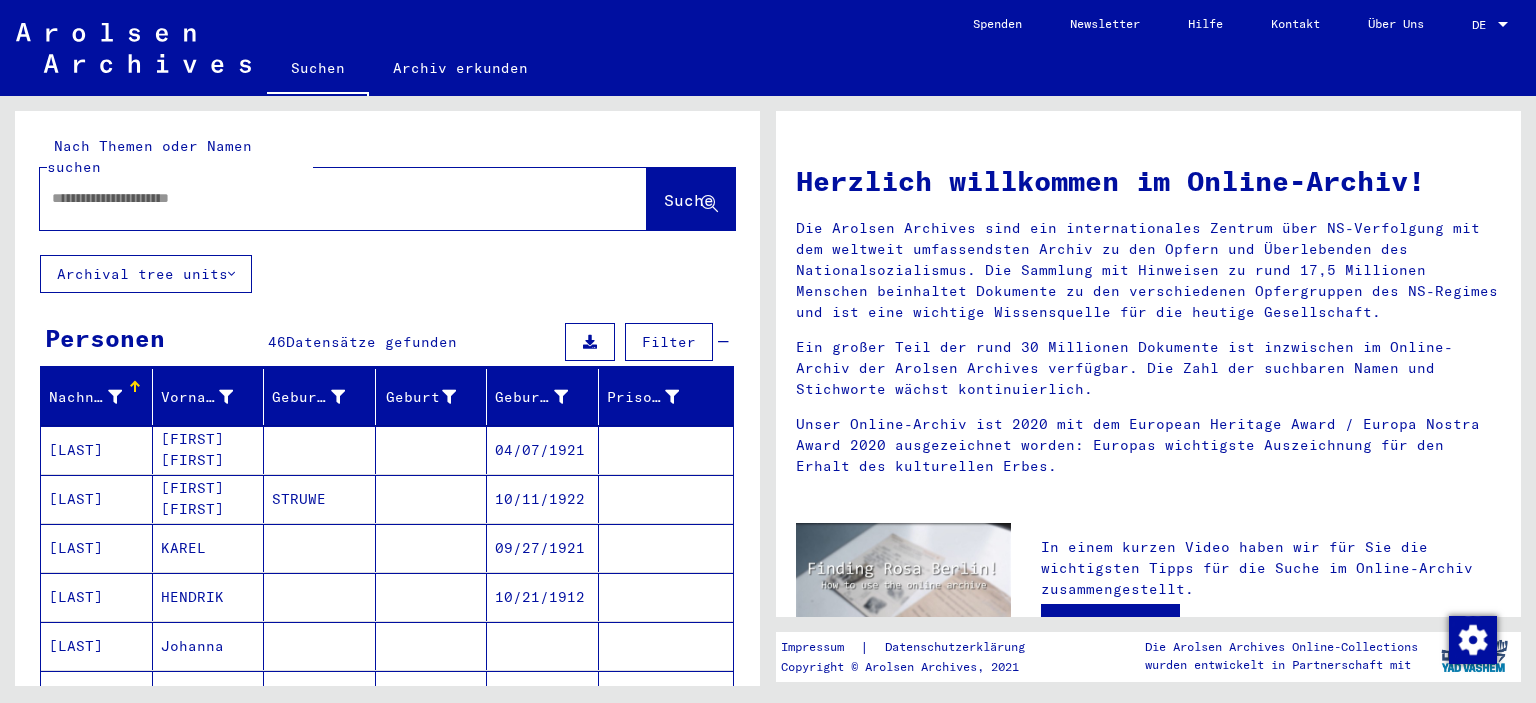 click at bounding box center (319, 198) 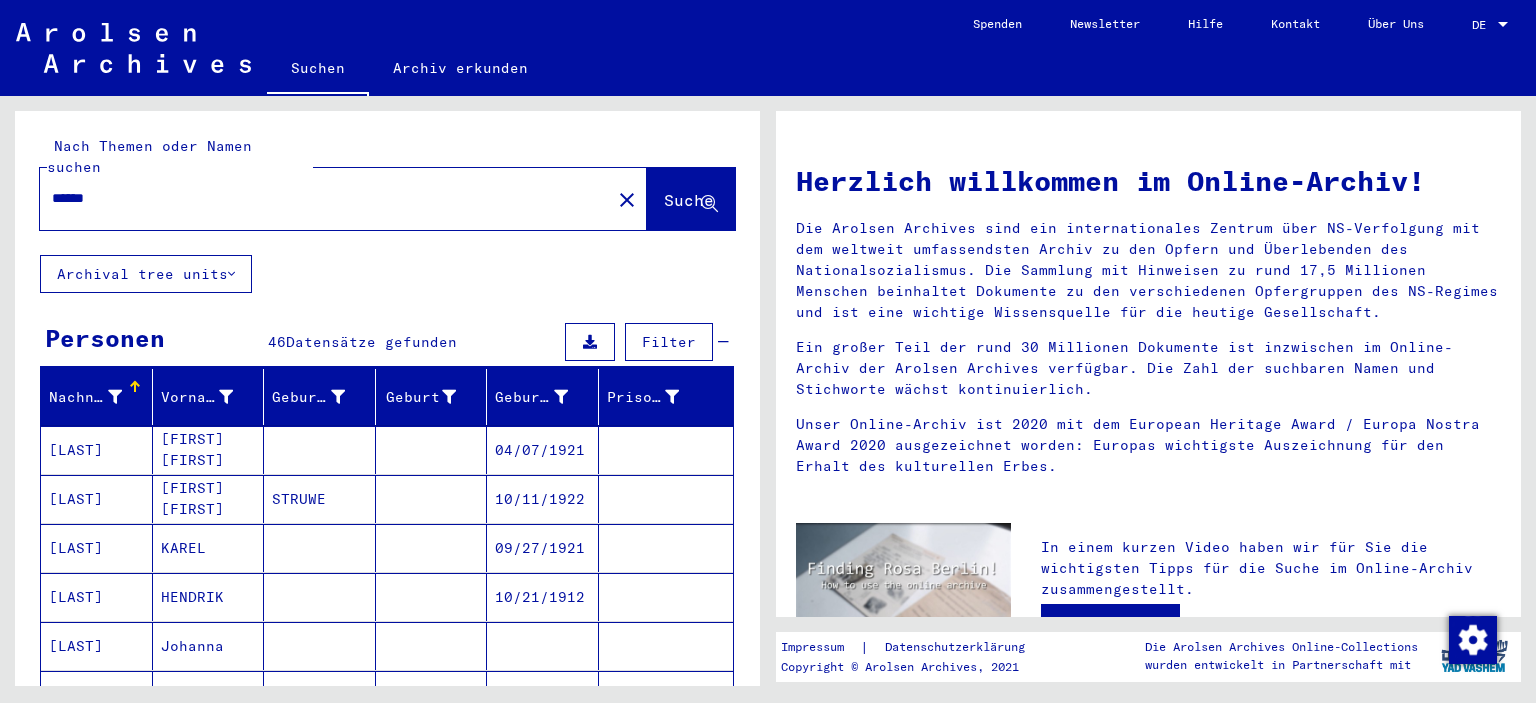 type on "******" 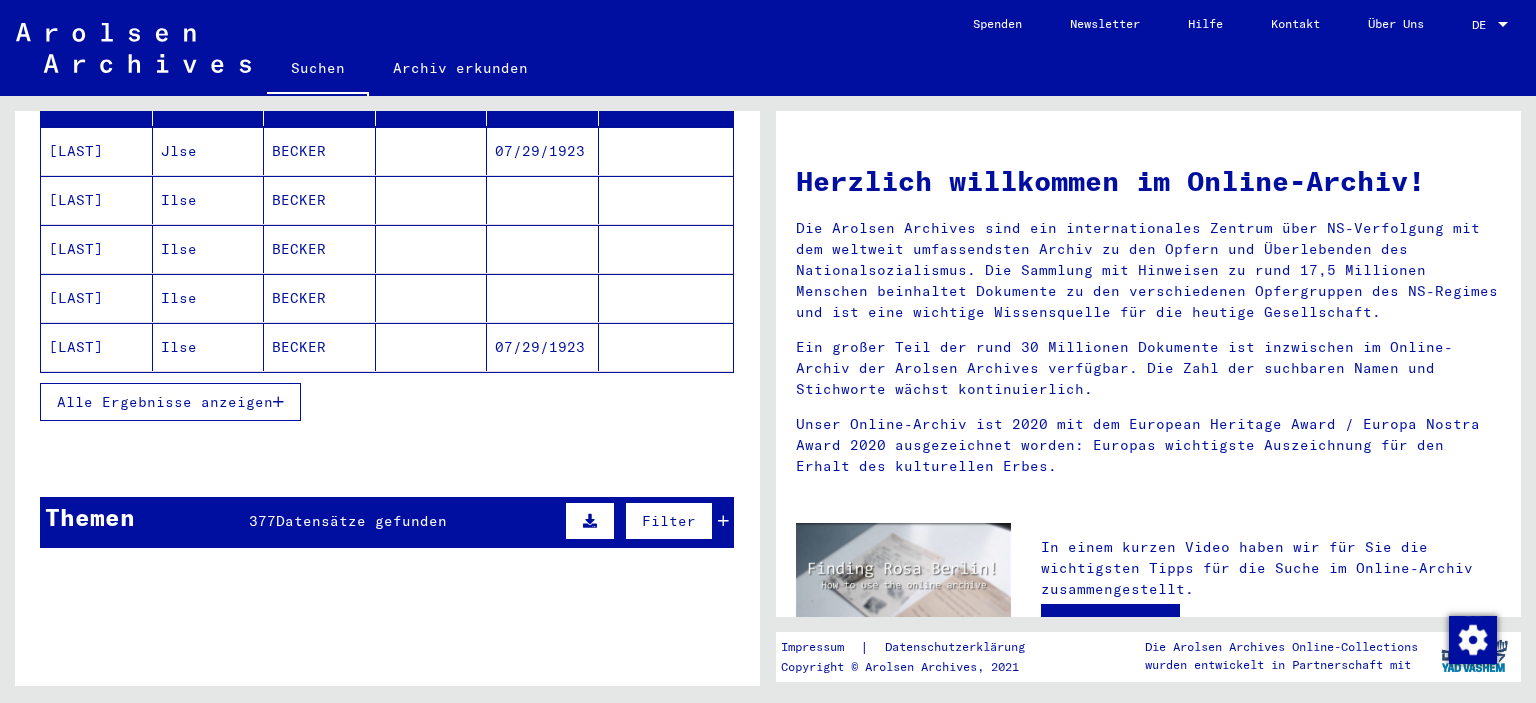 scroll, scrollTop: 296, scrollLeft: 0, axis: vertical 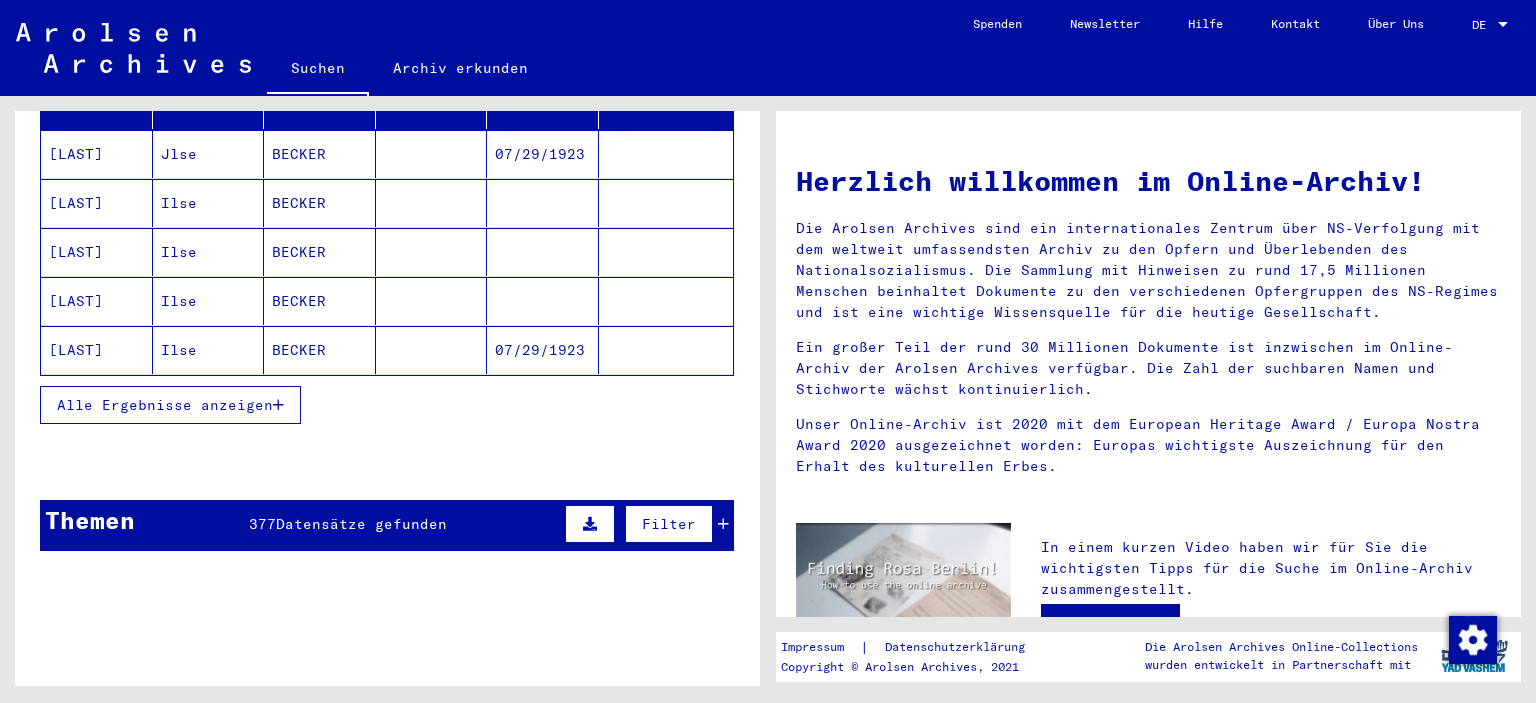 click on "Alle Ergebnisse anzeigen" at bounding box center [170, 405] 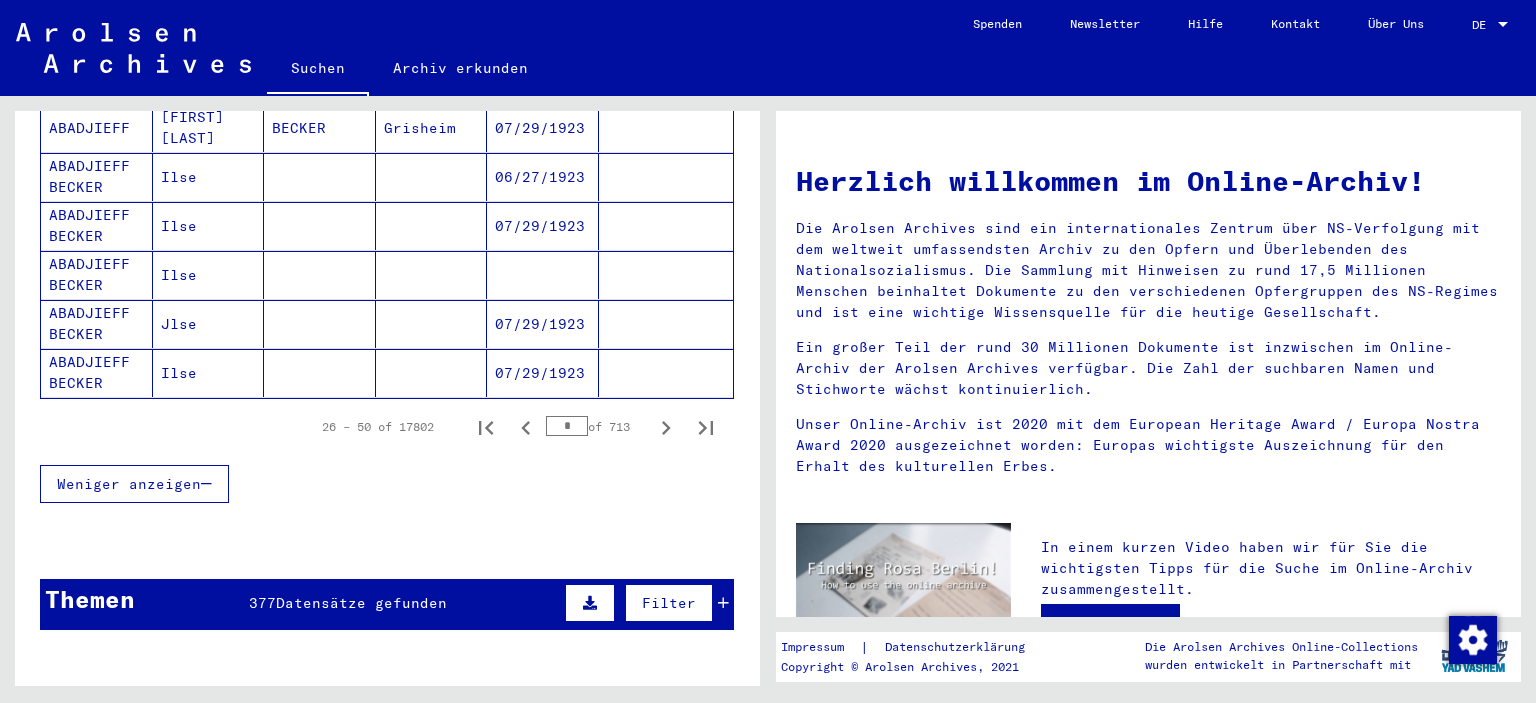 scroll, scrollTop: 1255, scrollLeft: 0, axis: vertical 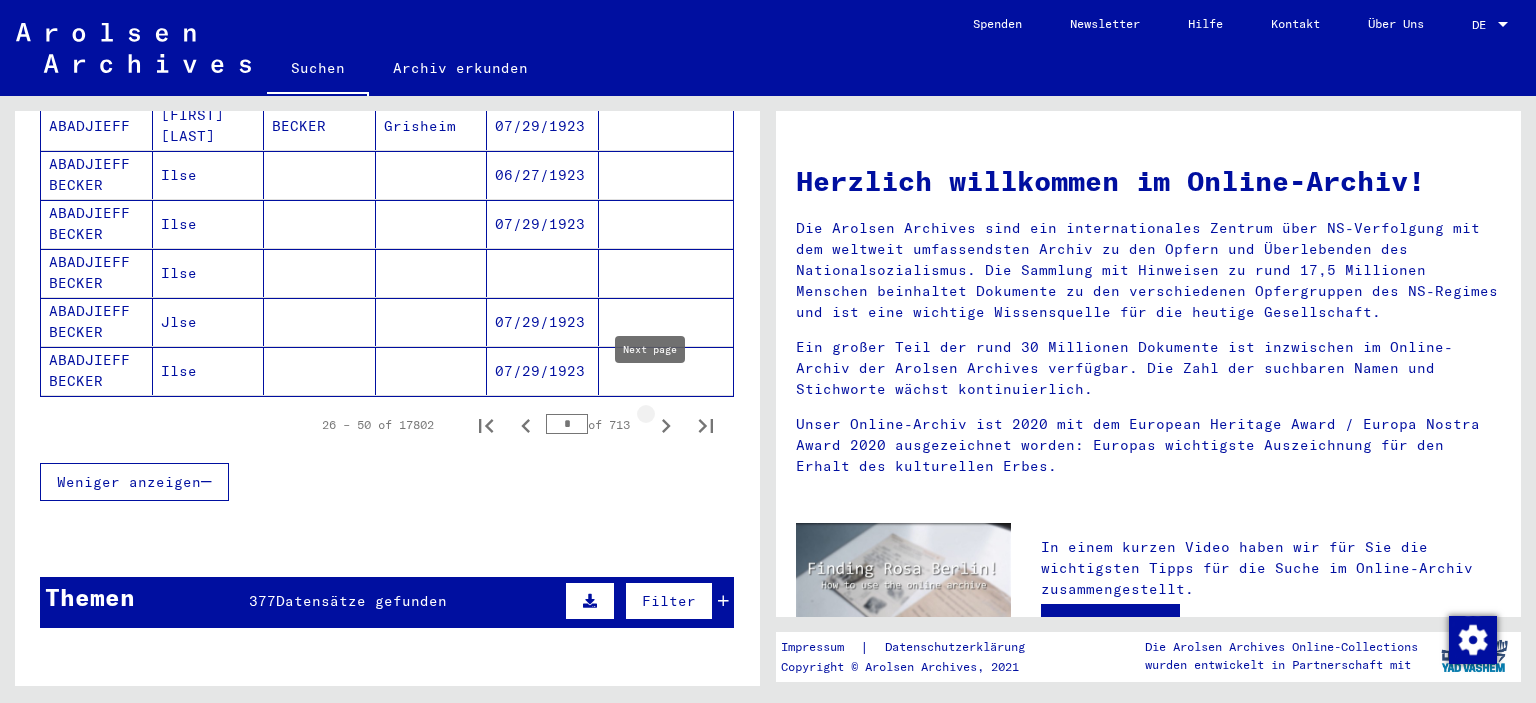 click 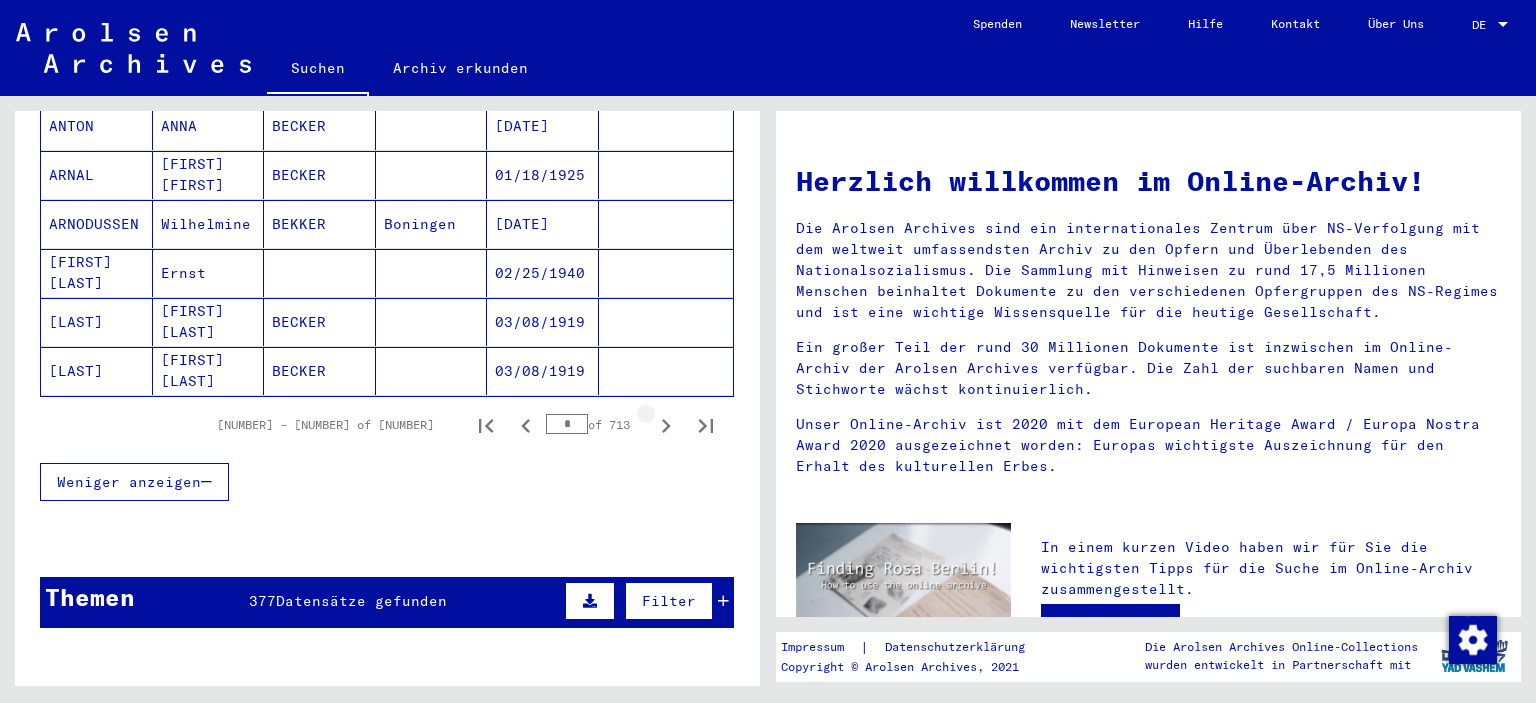 click 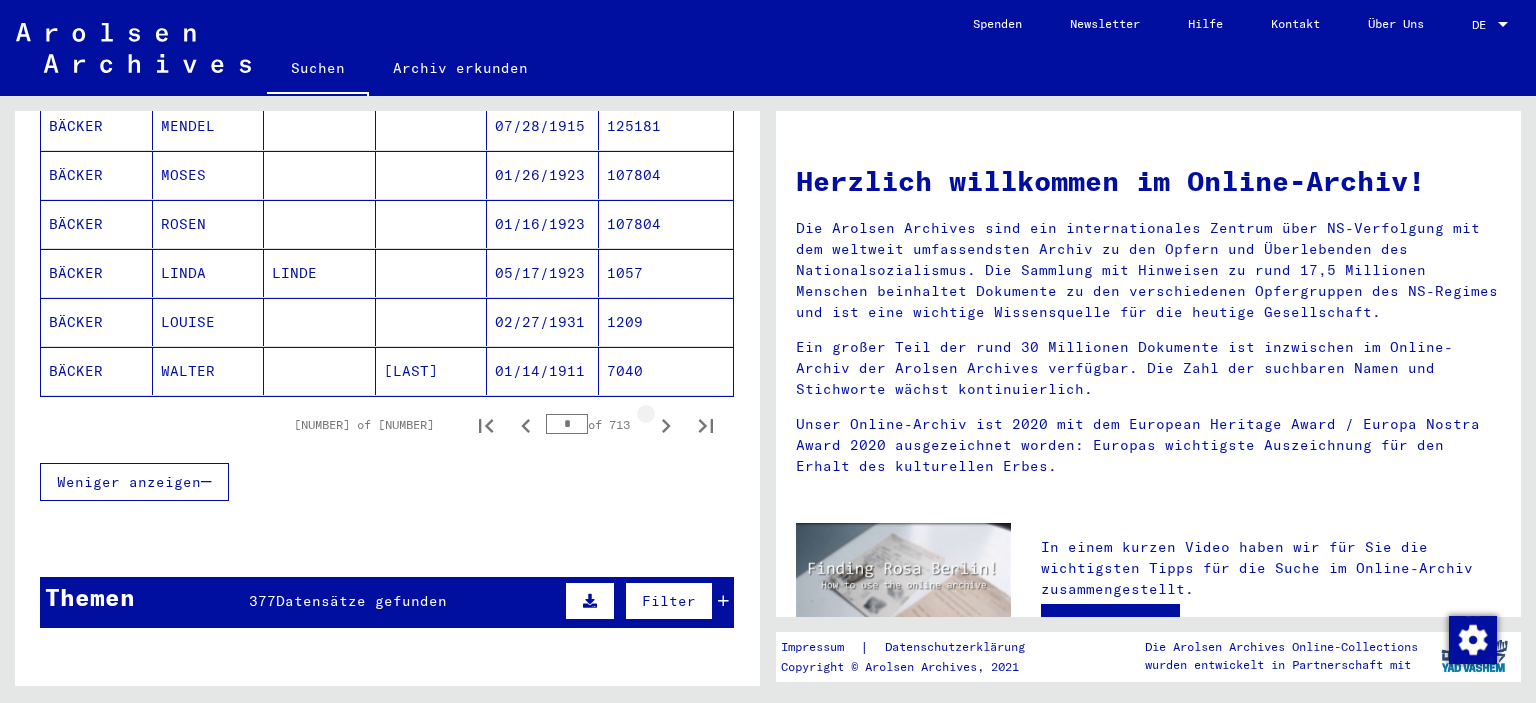 click 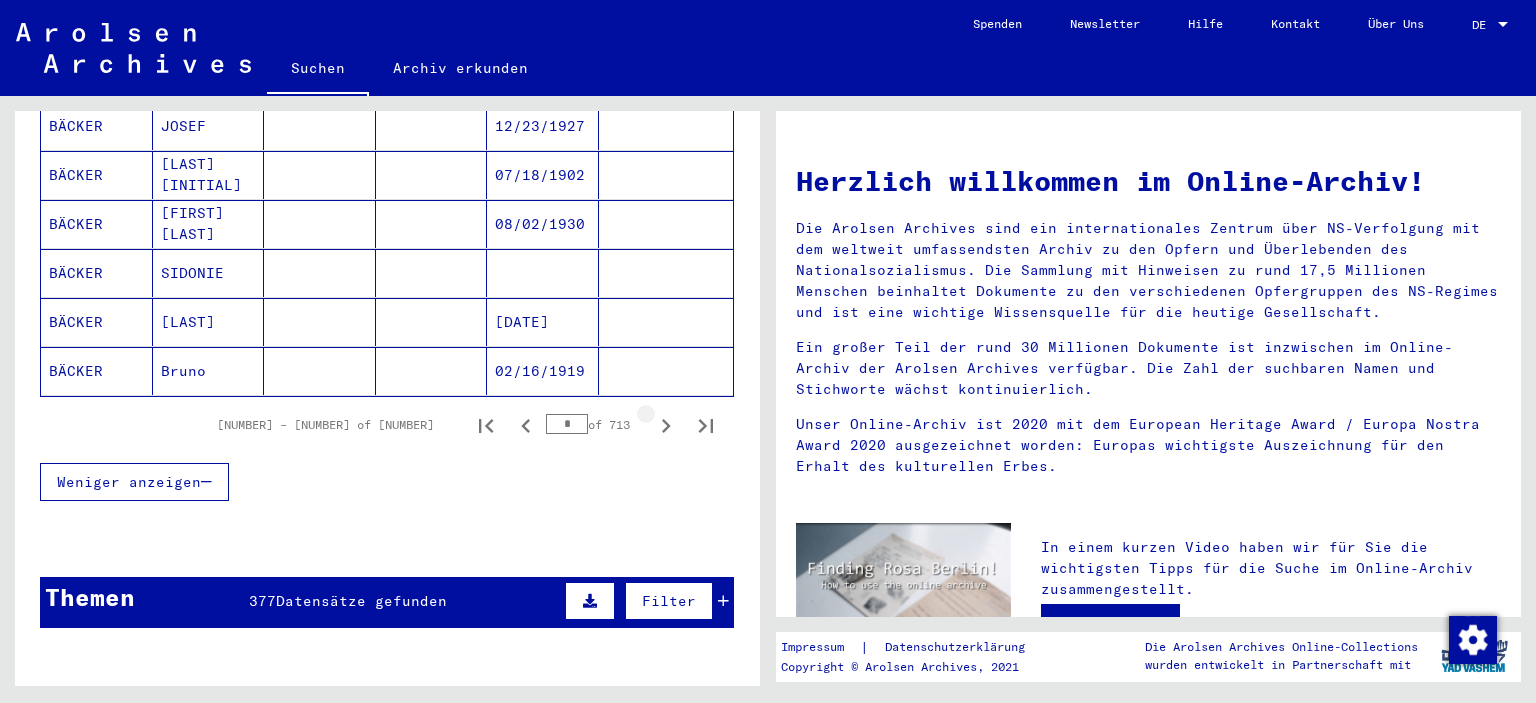 click 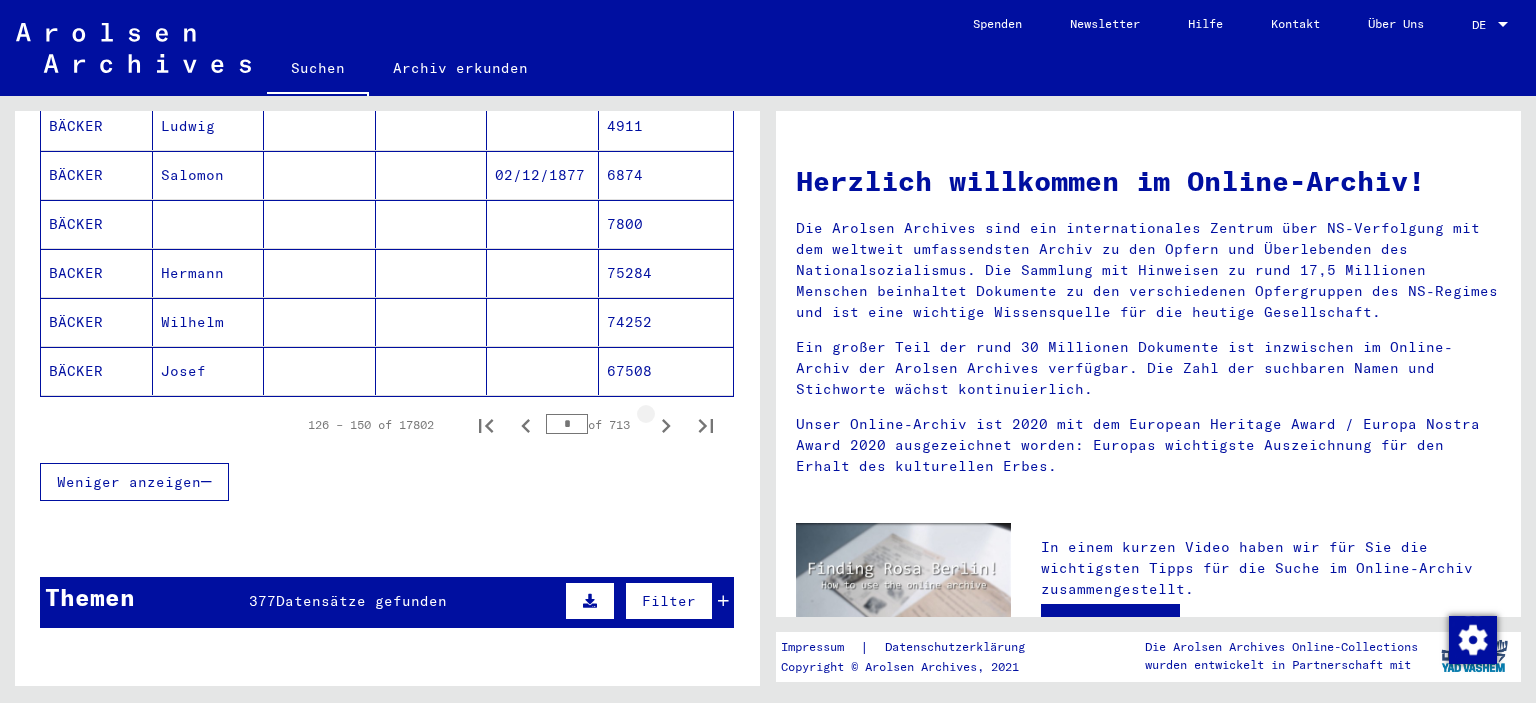click 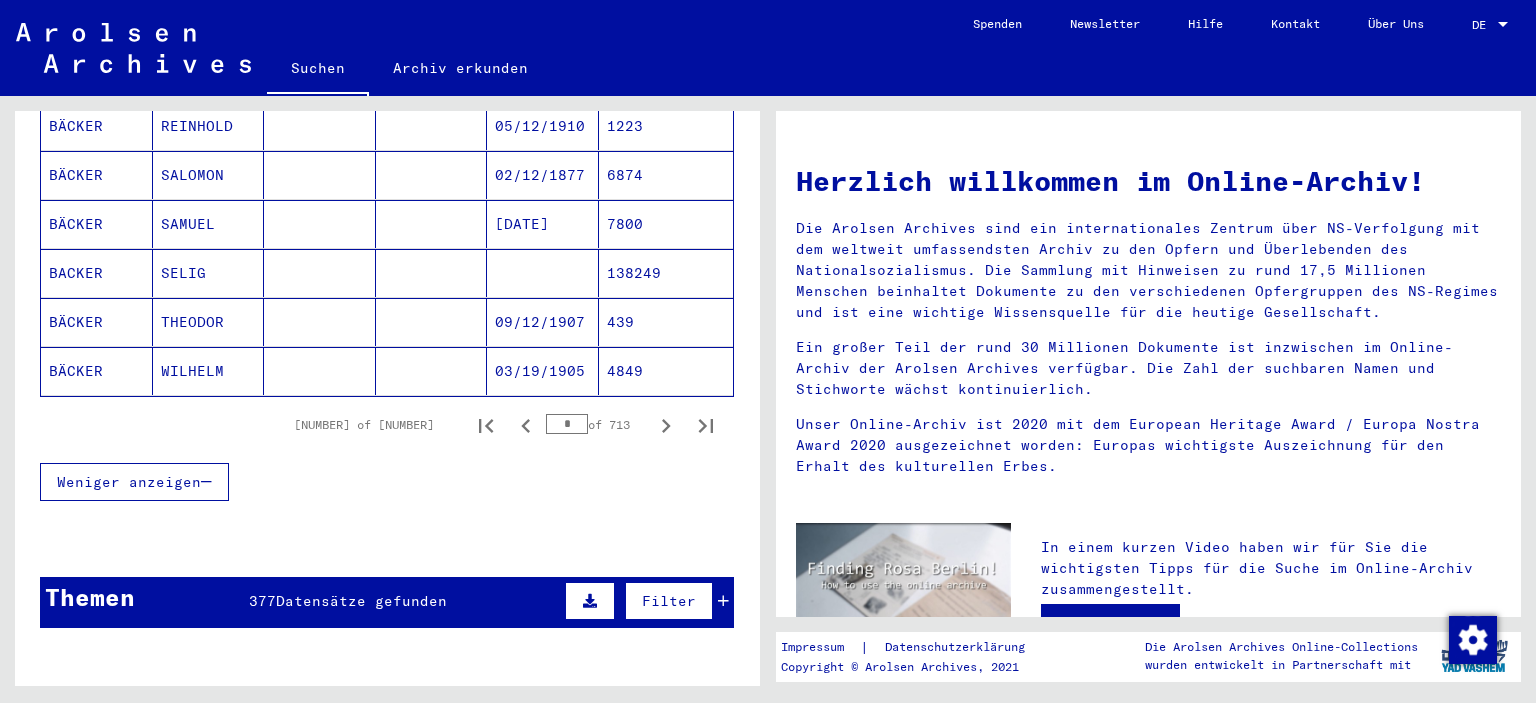 click 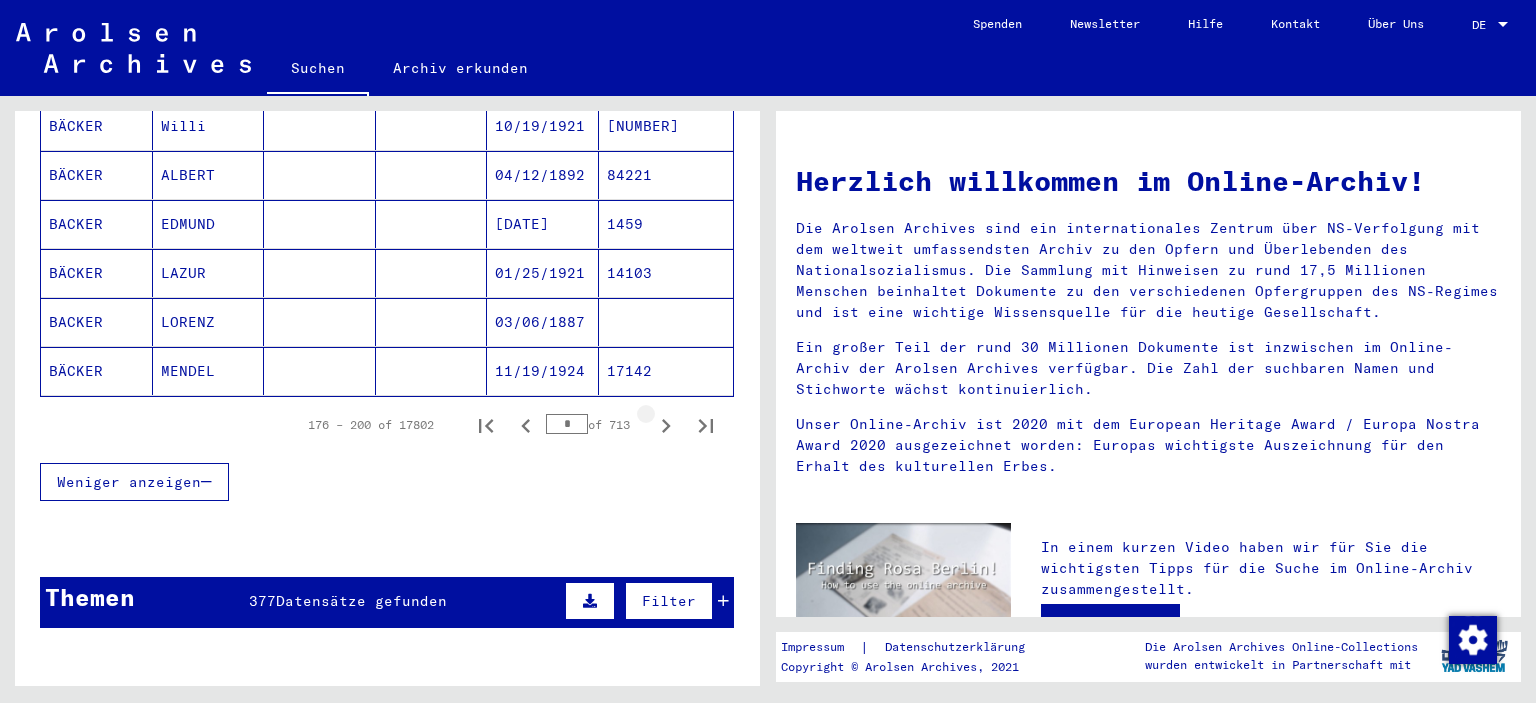 click 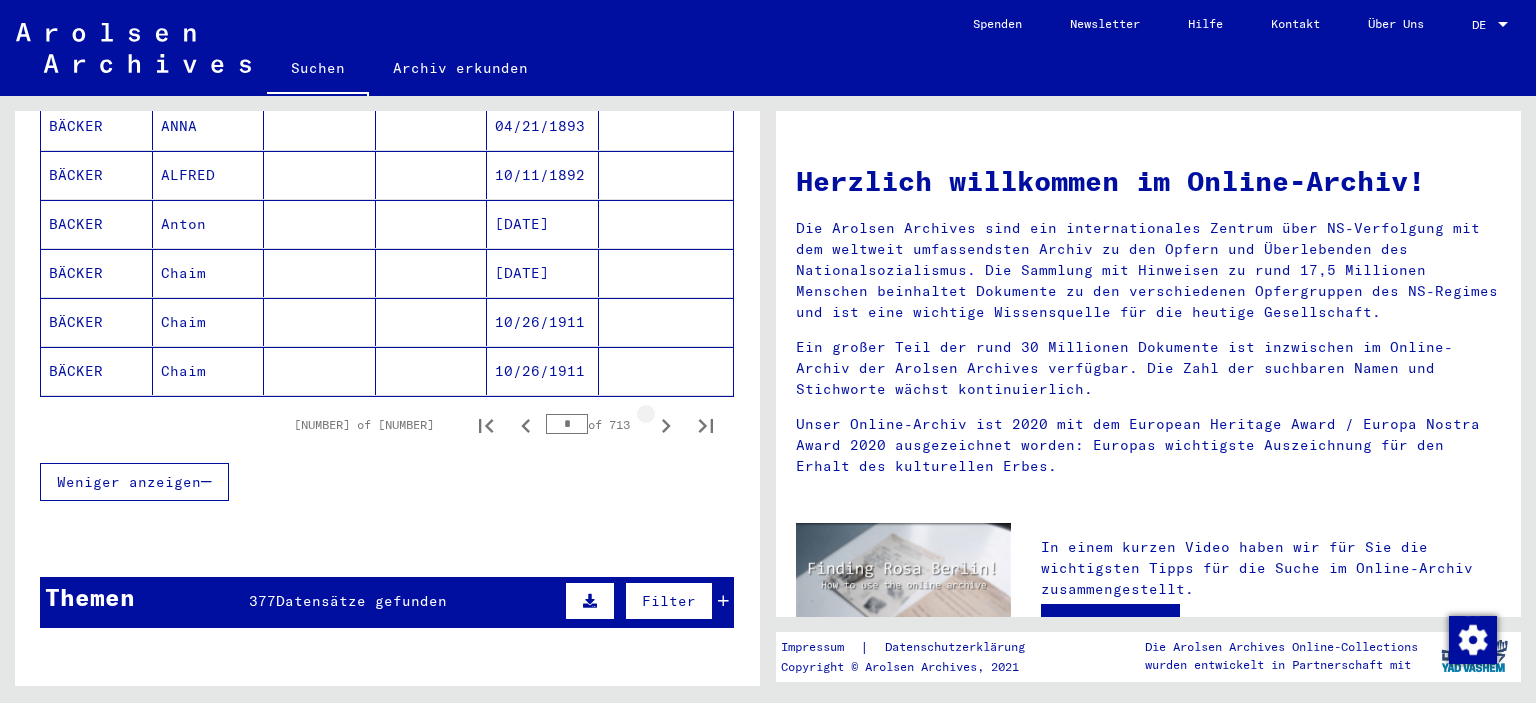 click 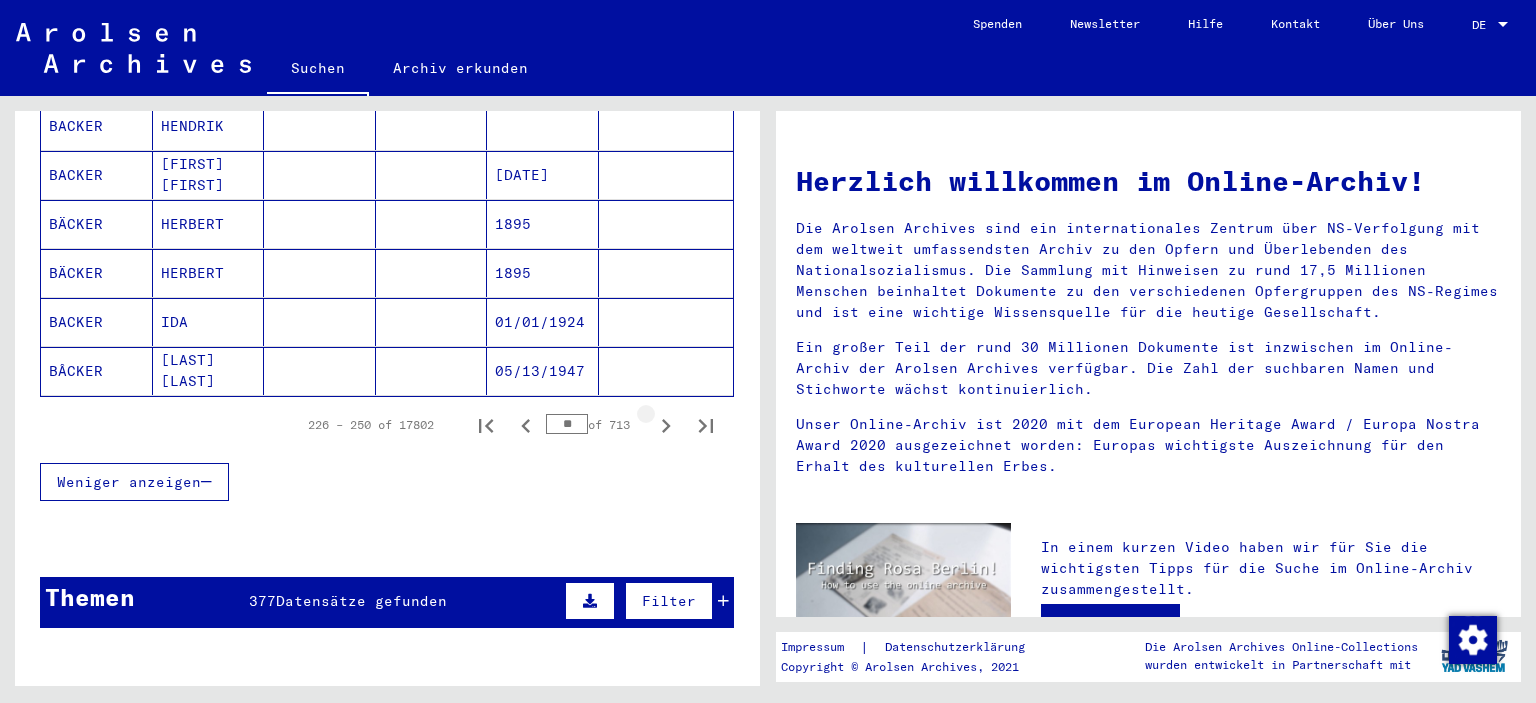 click 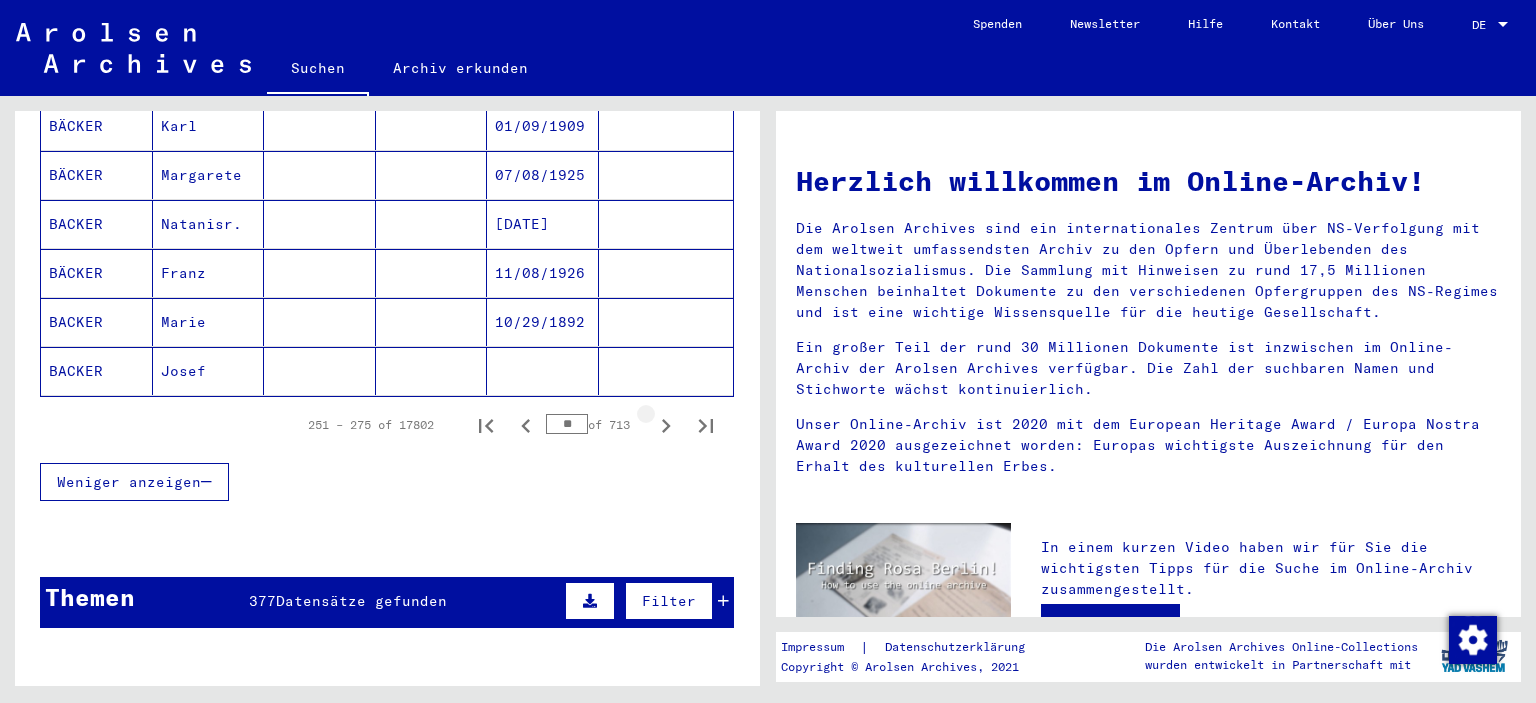 click 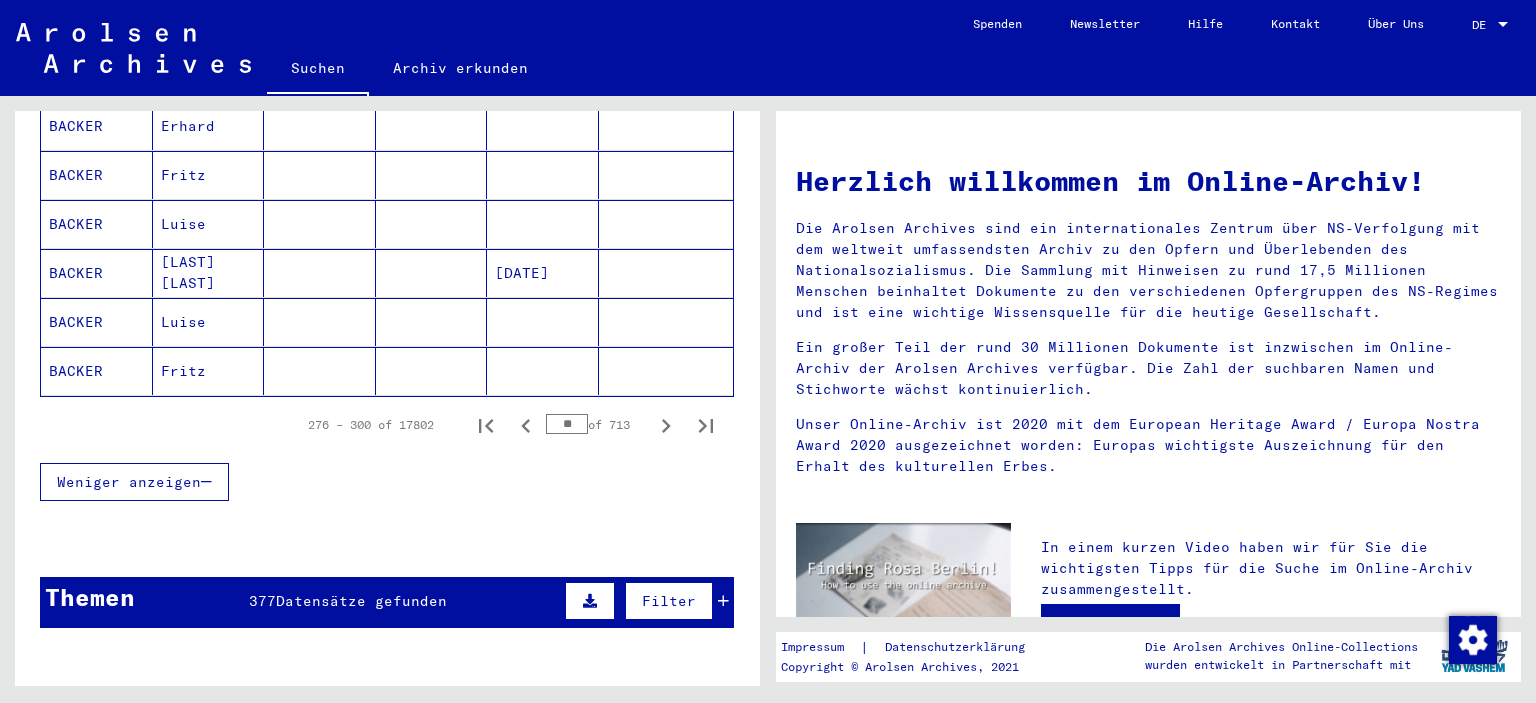 click 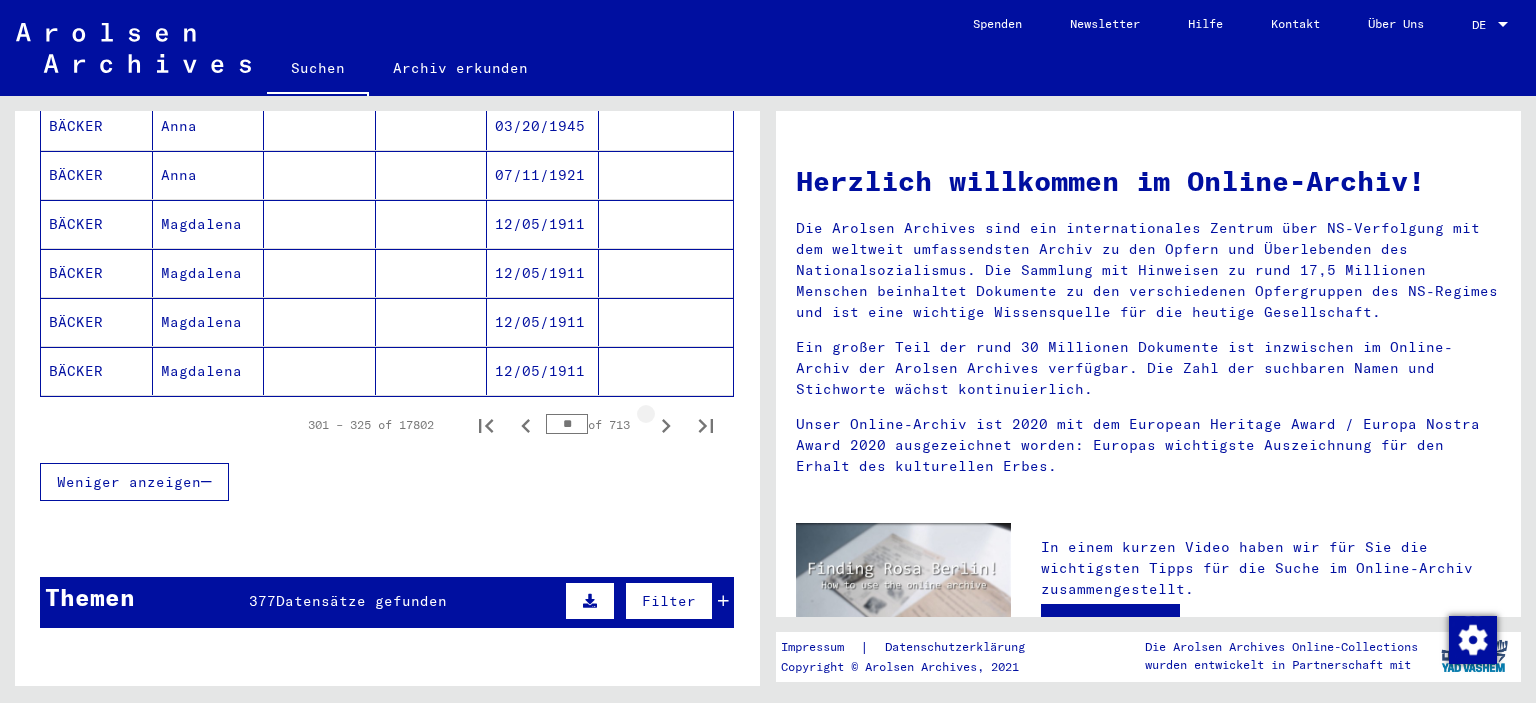 click 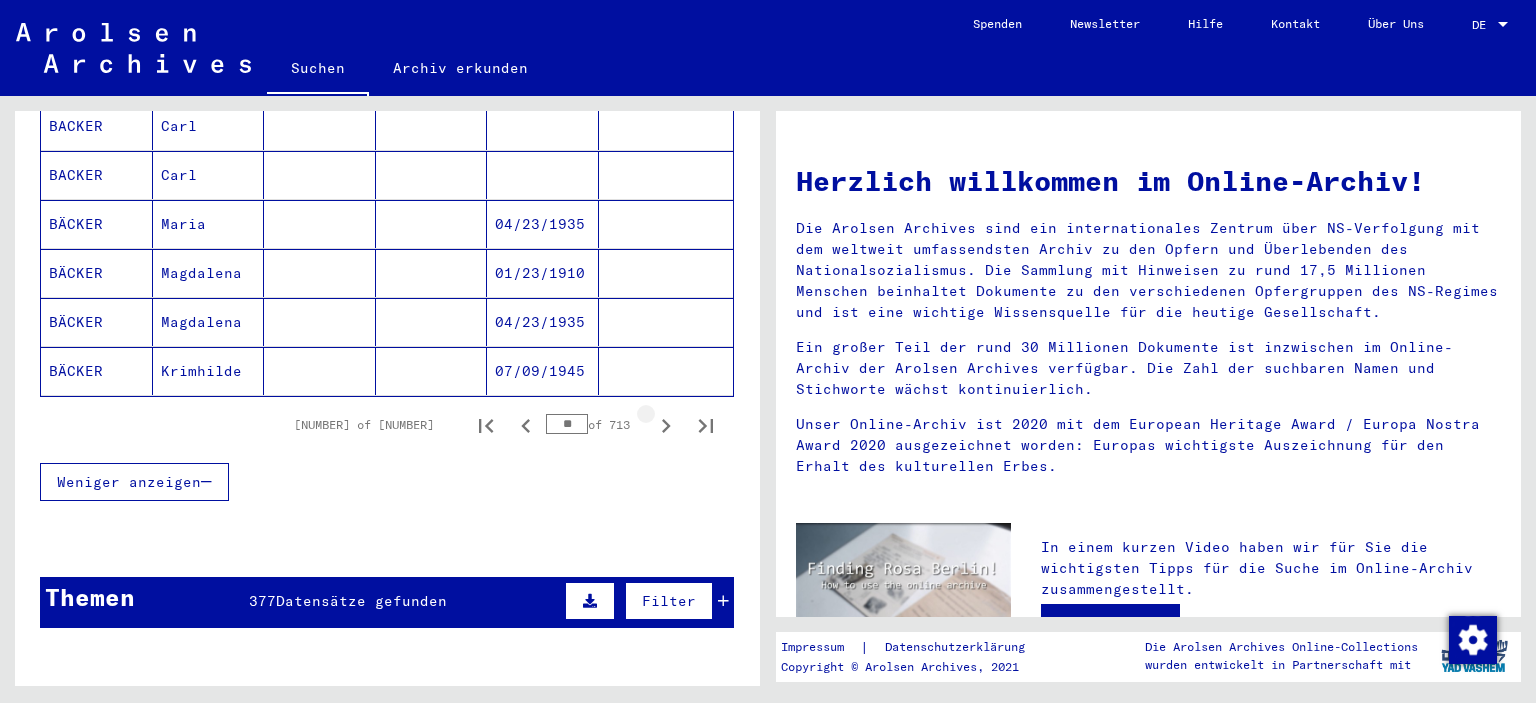click 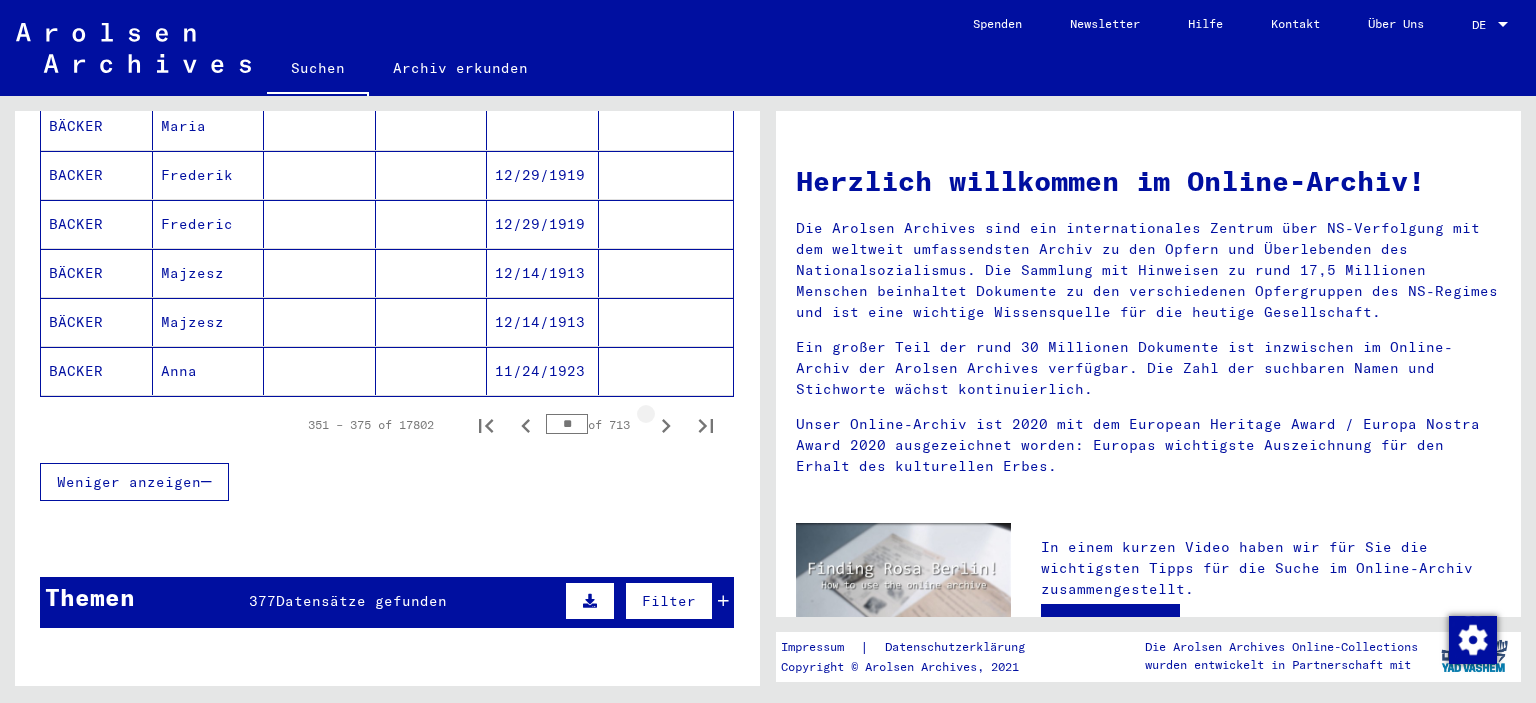 click 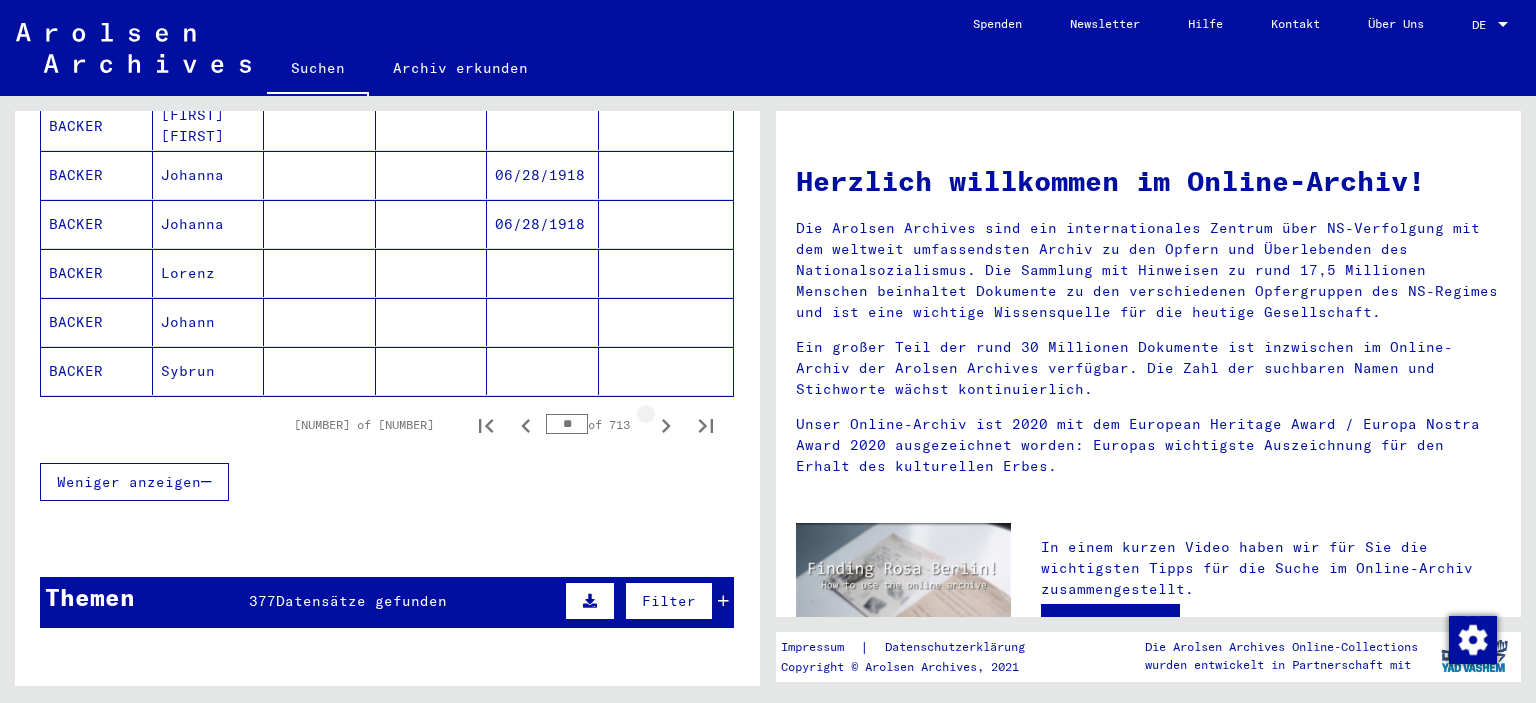 click 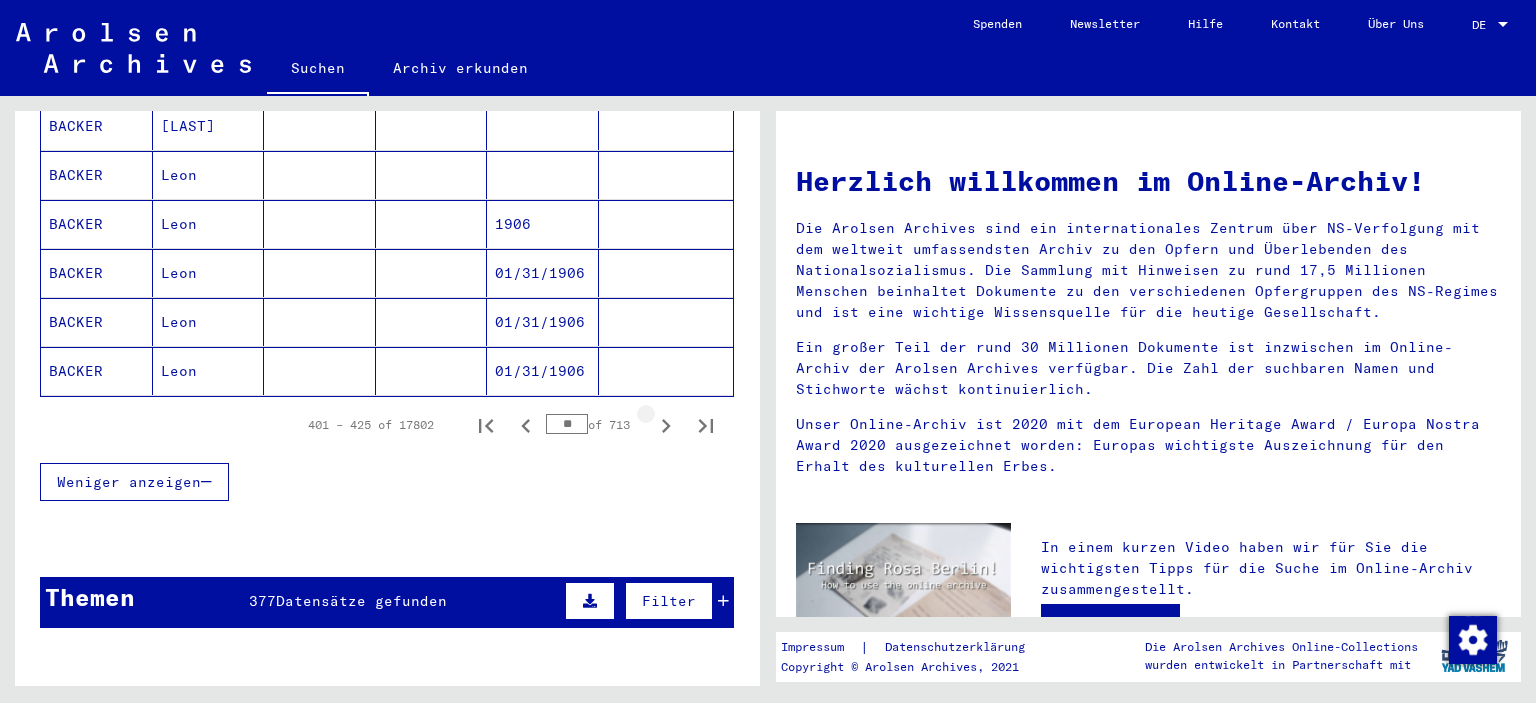 click 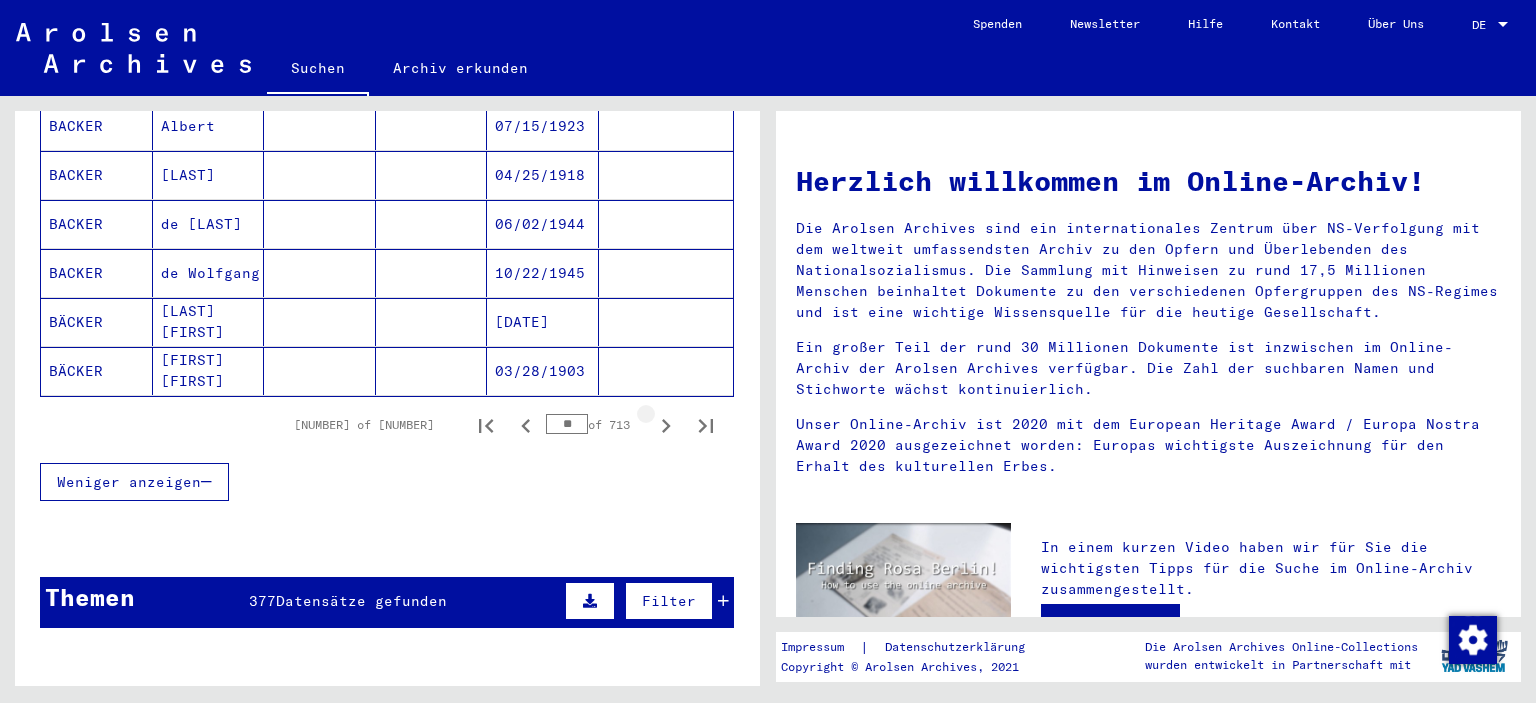click 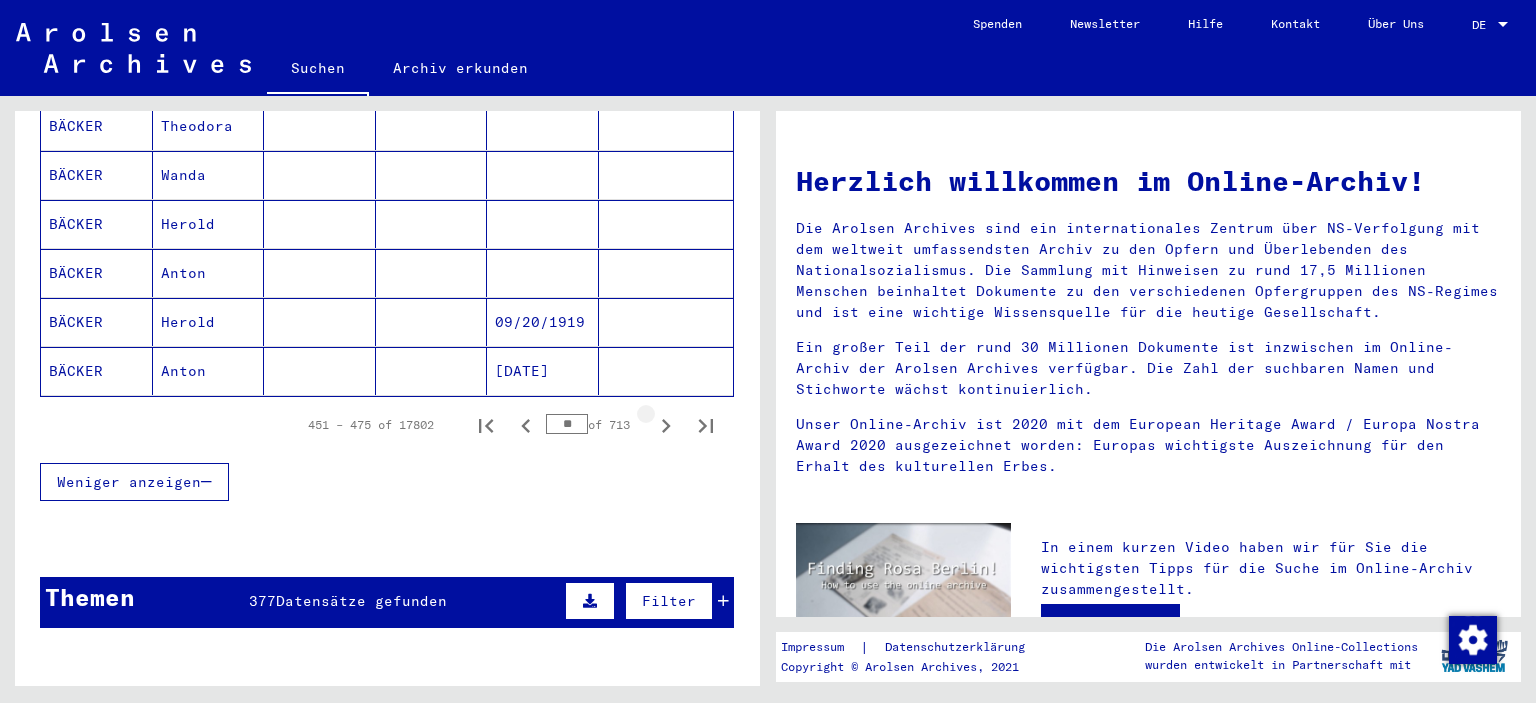 click 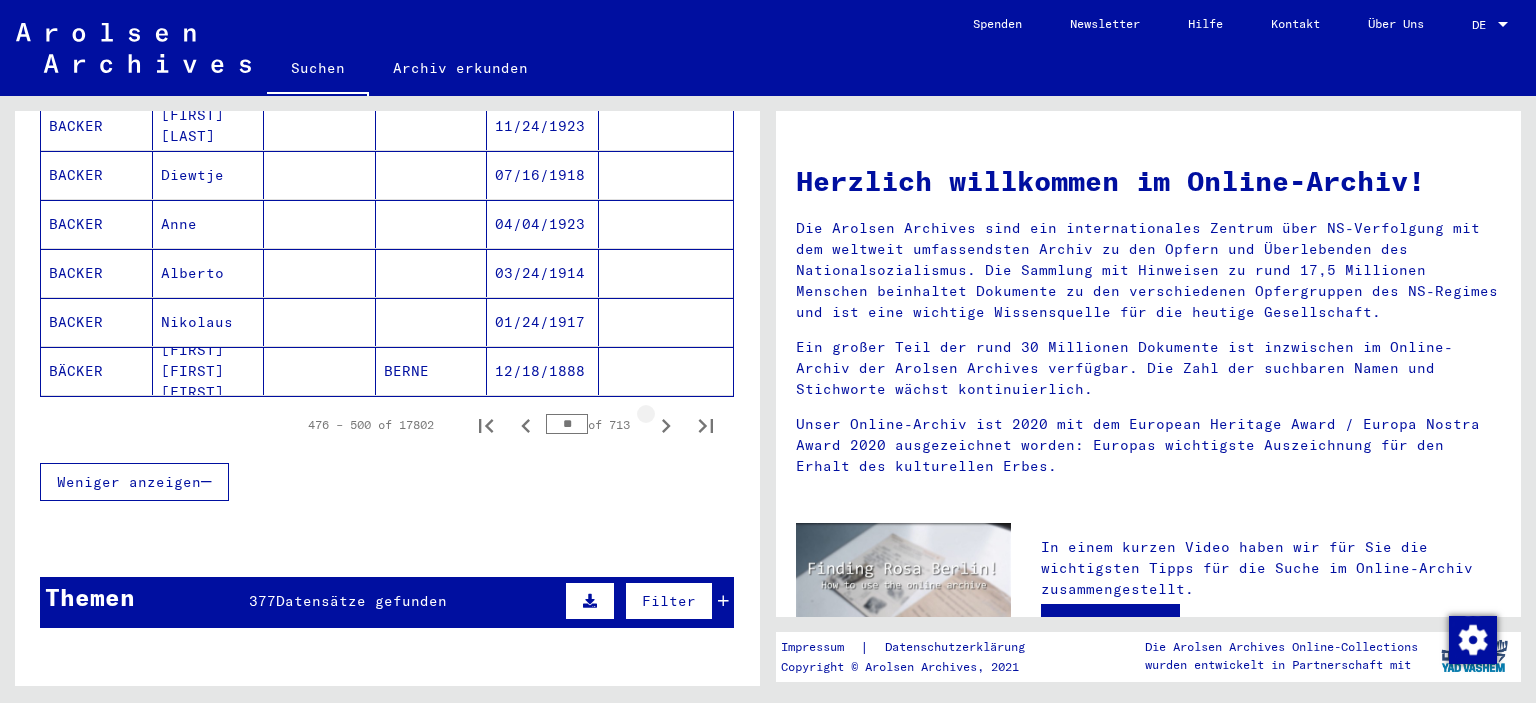 click 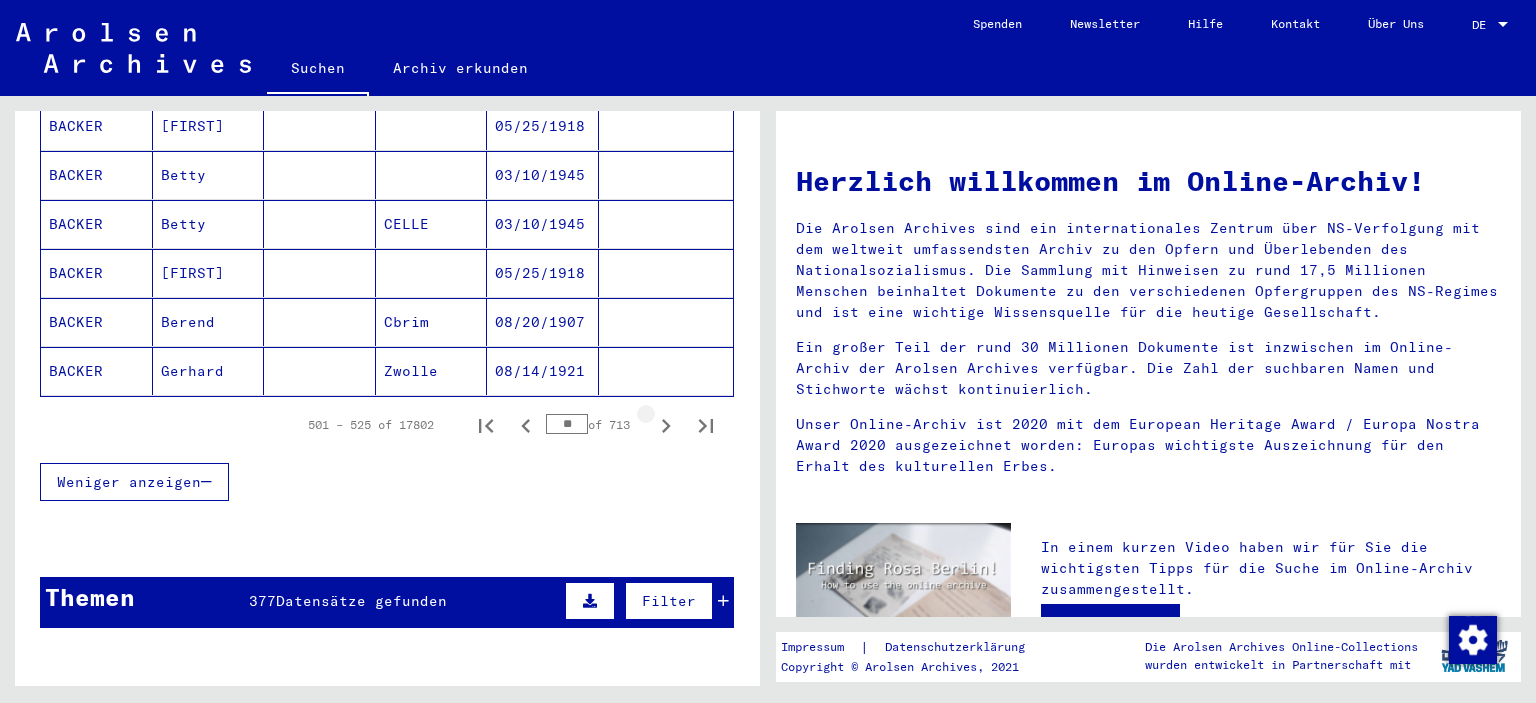 click 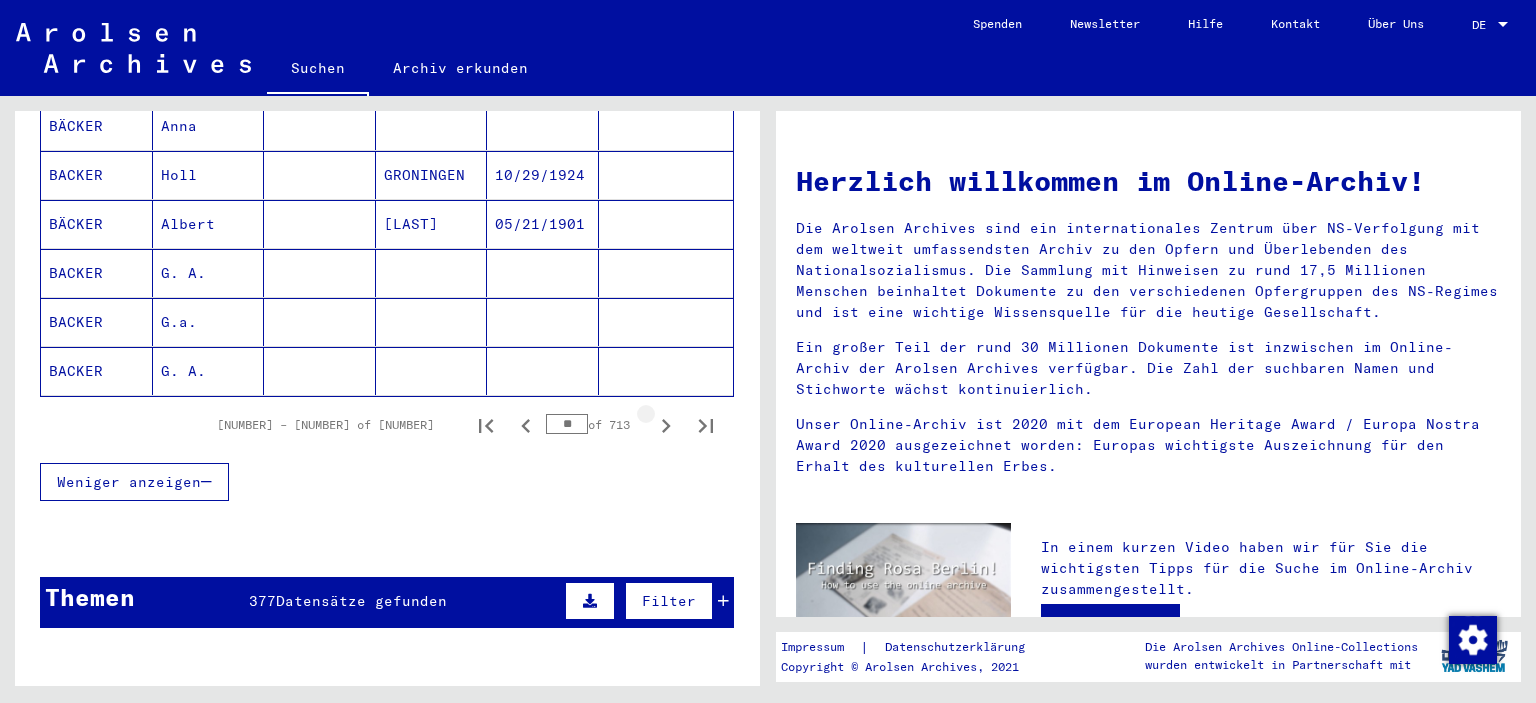click 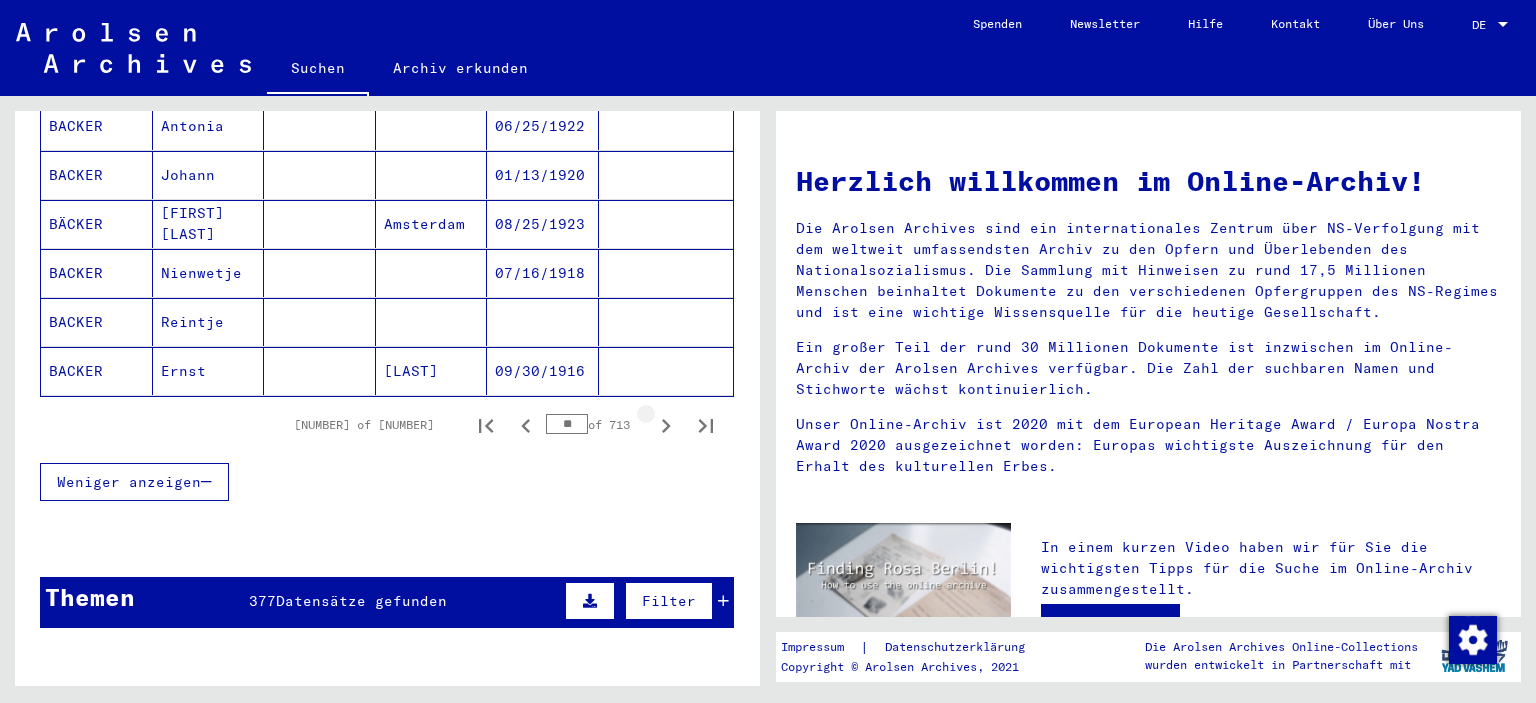 click 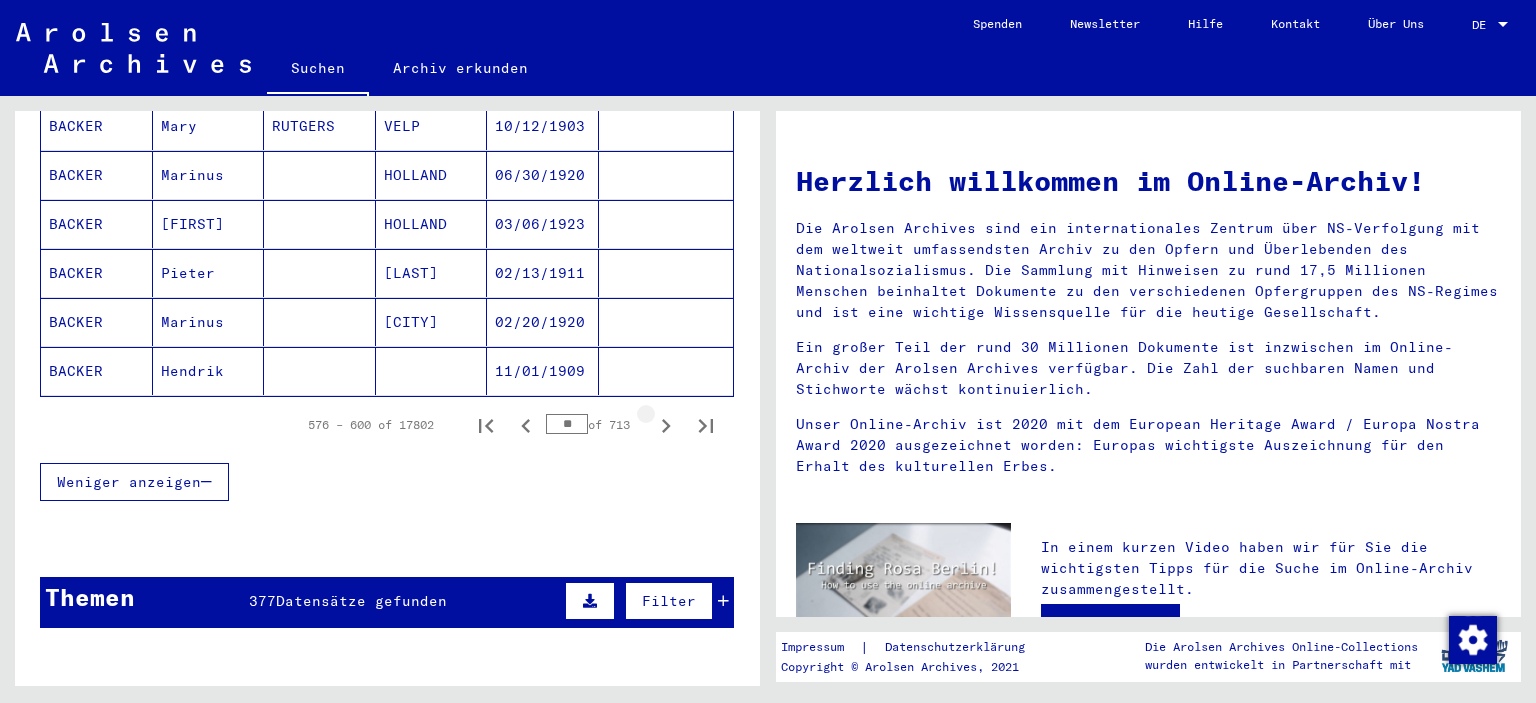 click 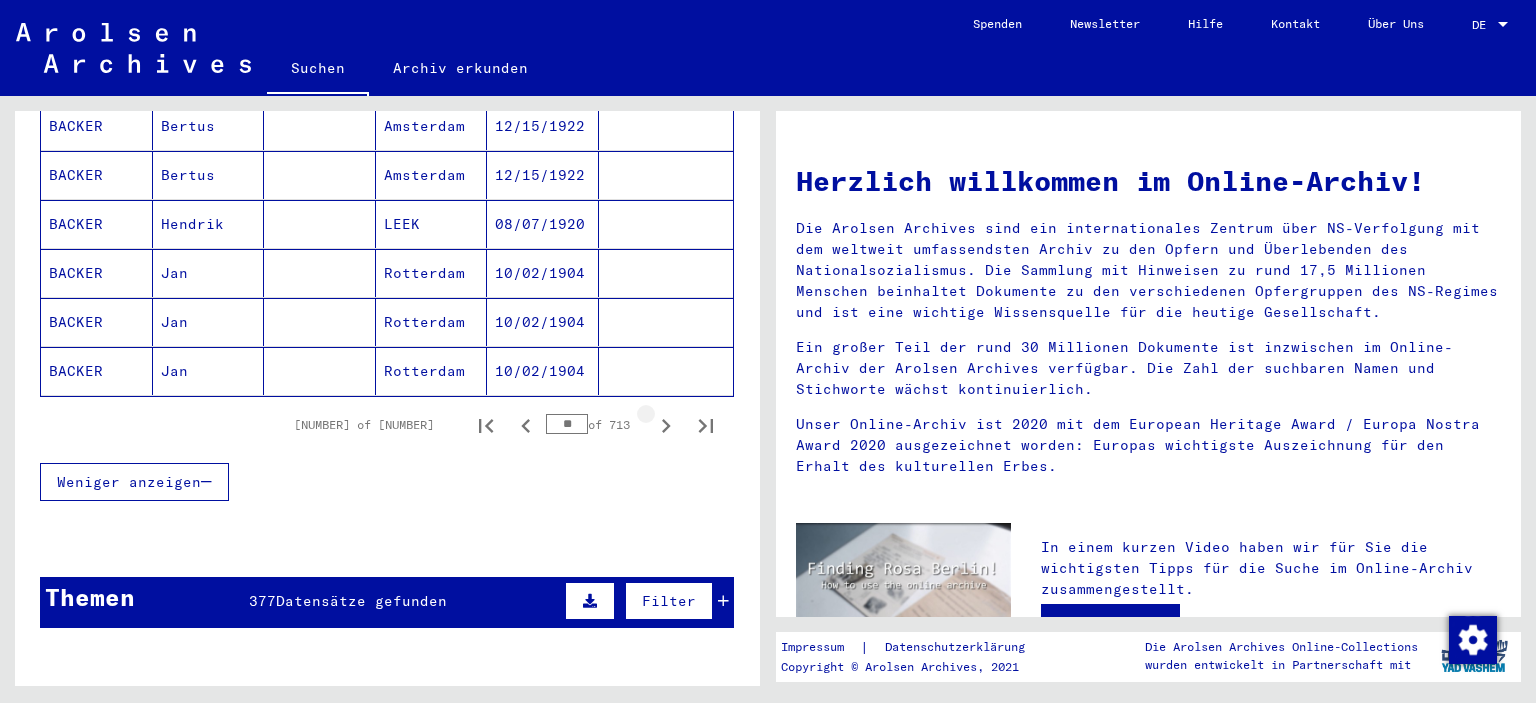click 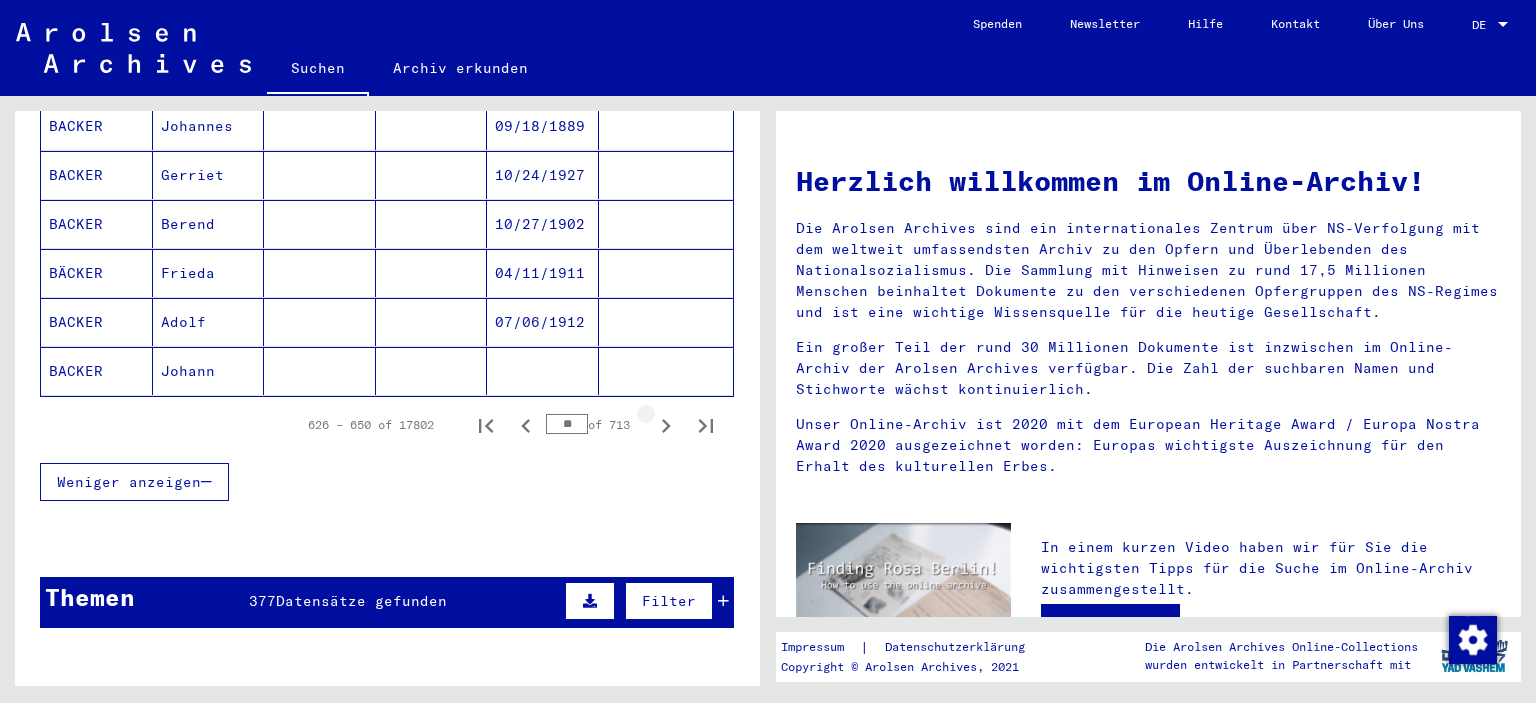 click 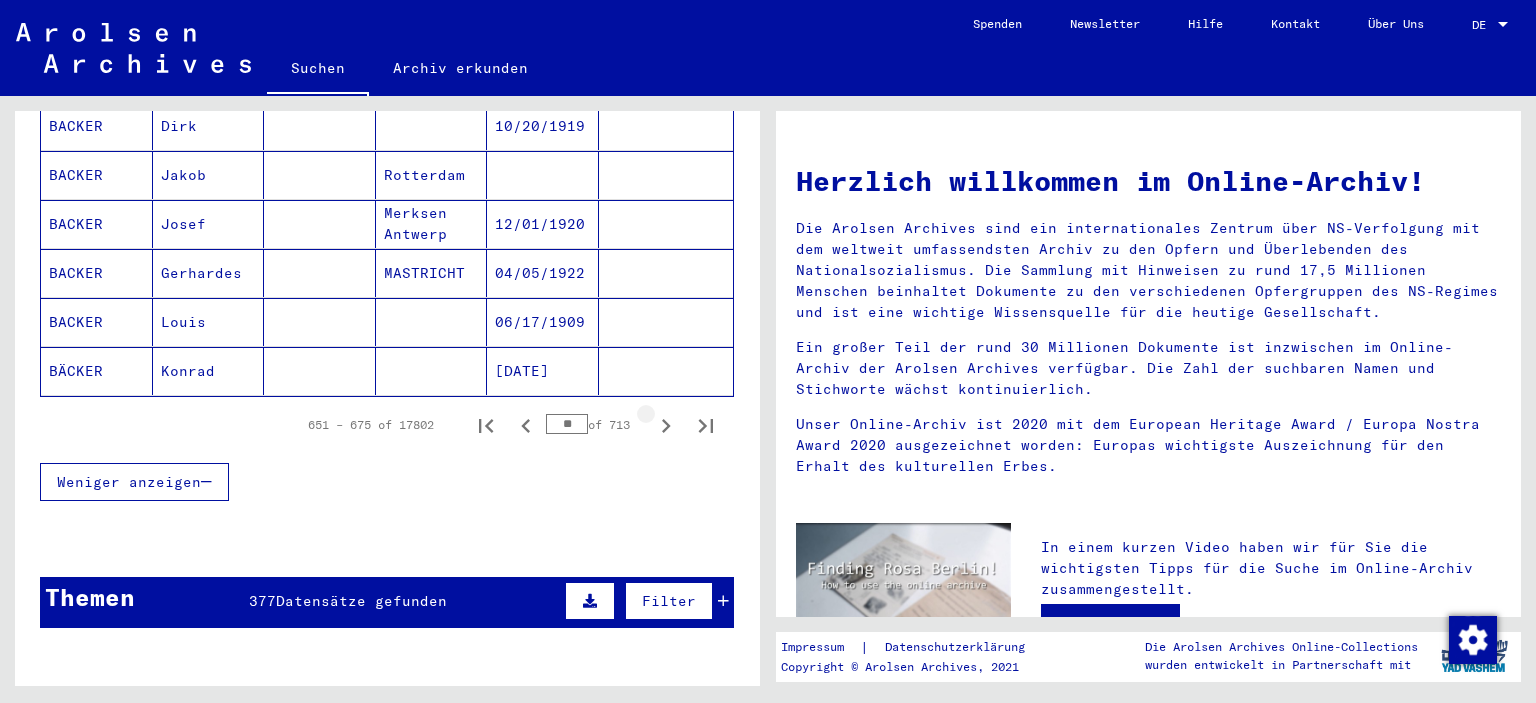 click 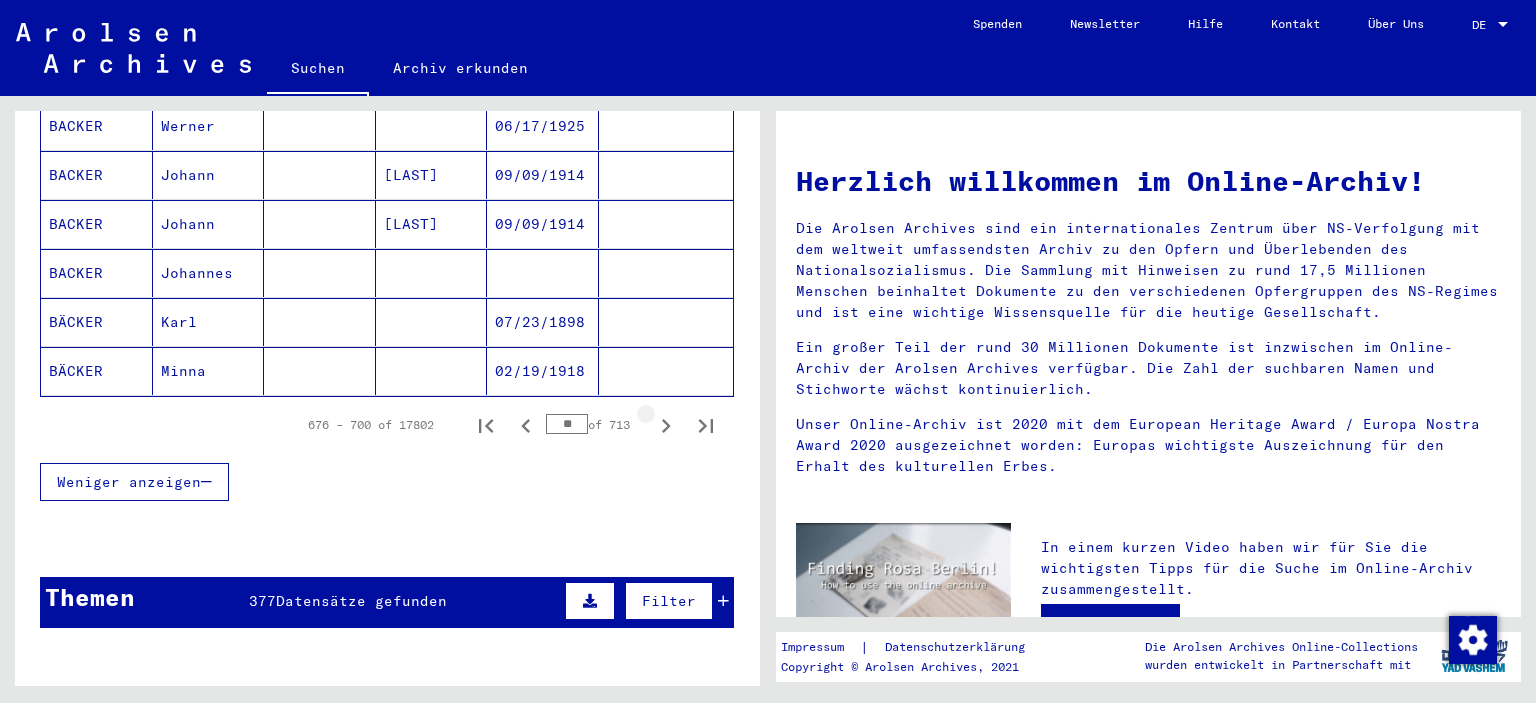 click 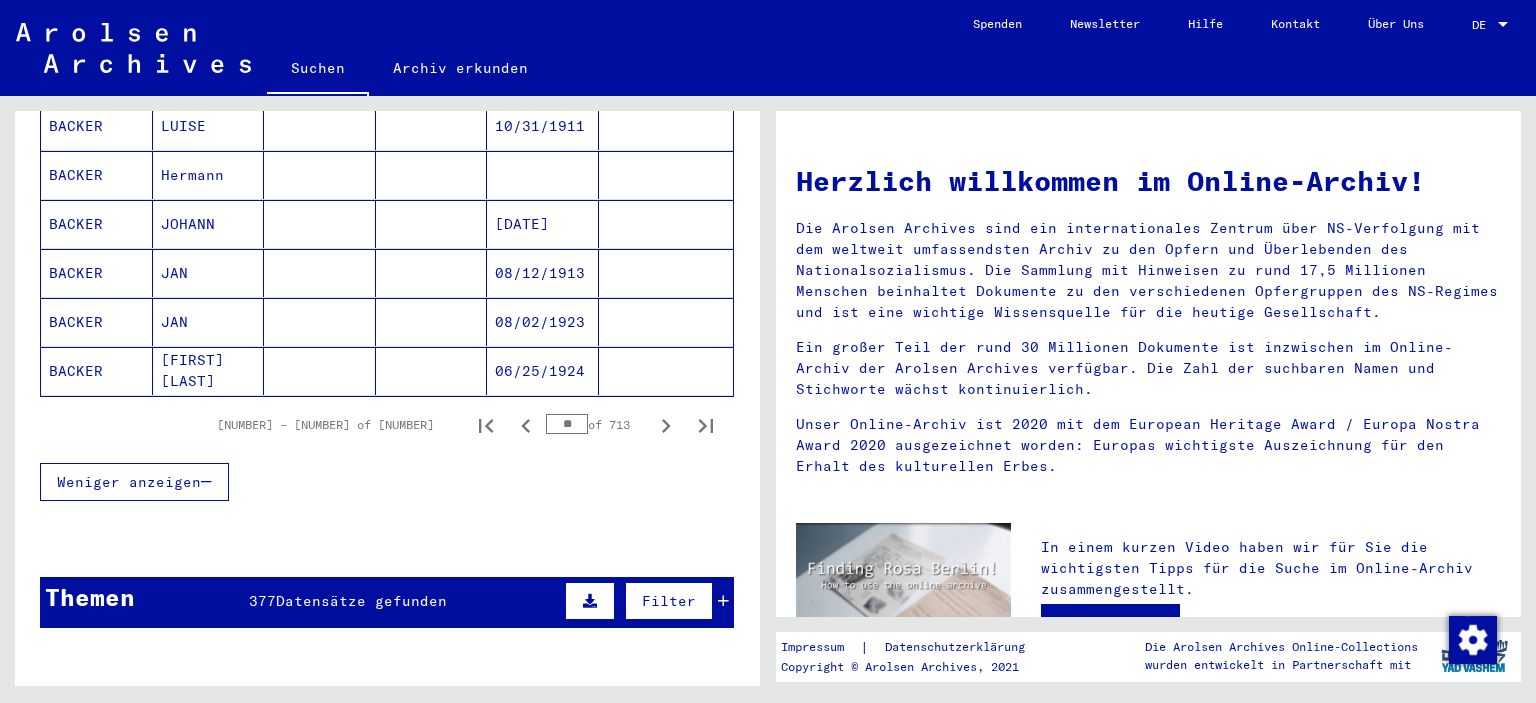 click 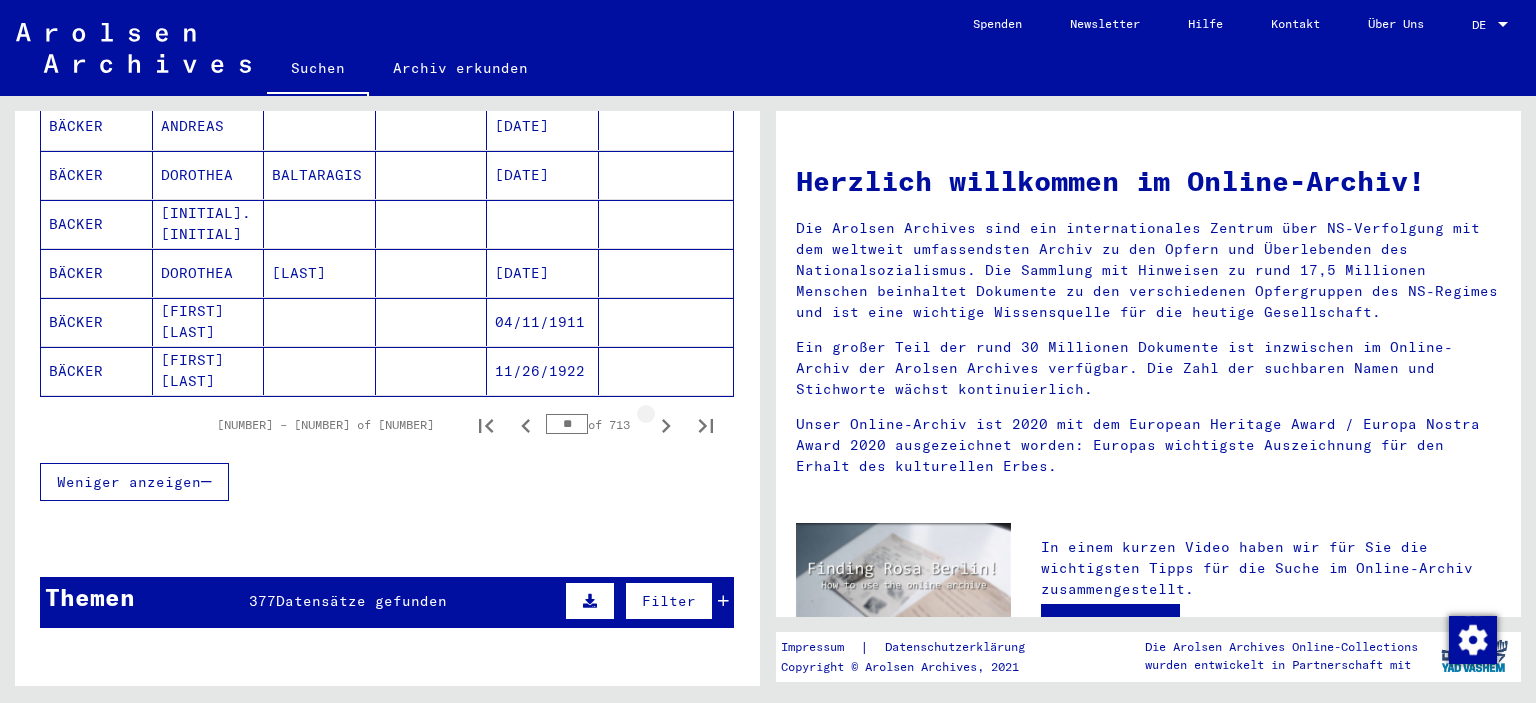 click 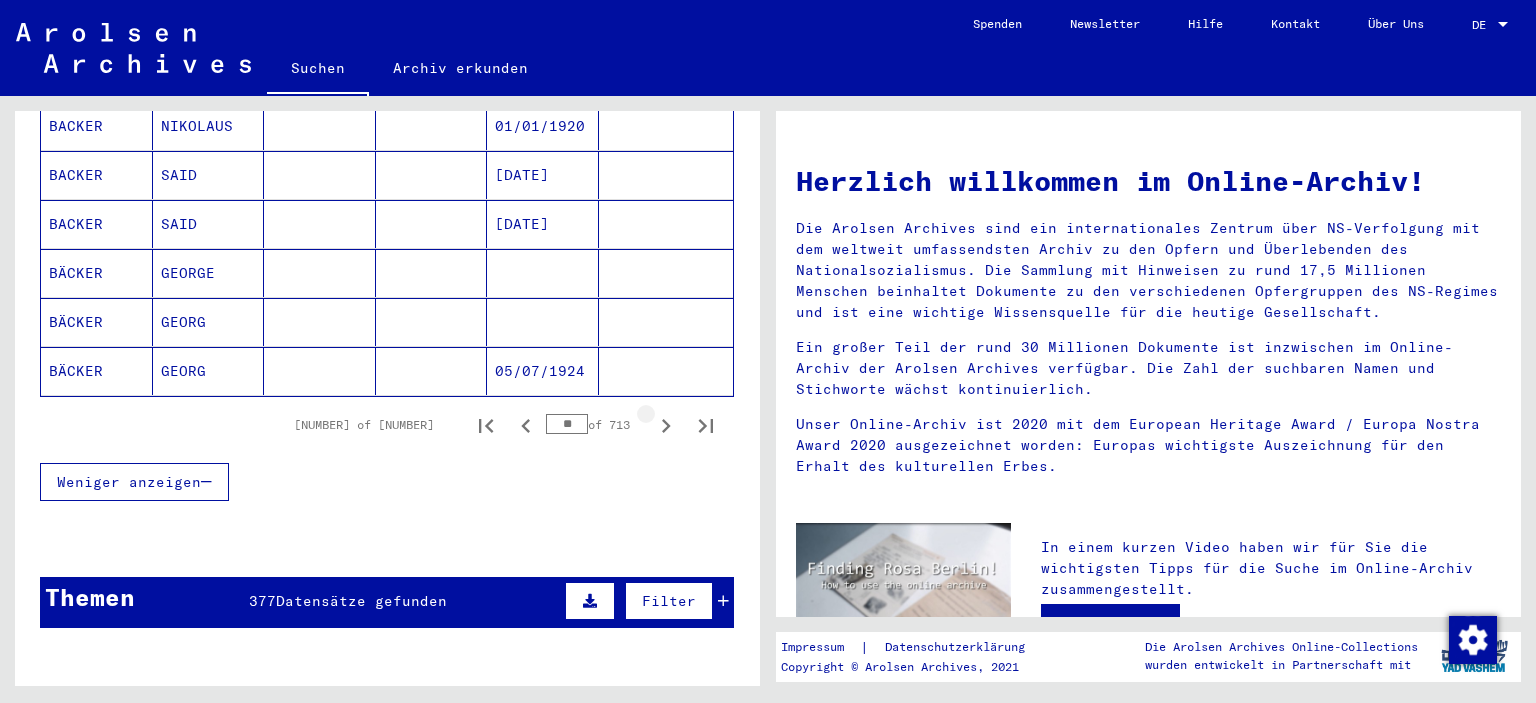 click 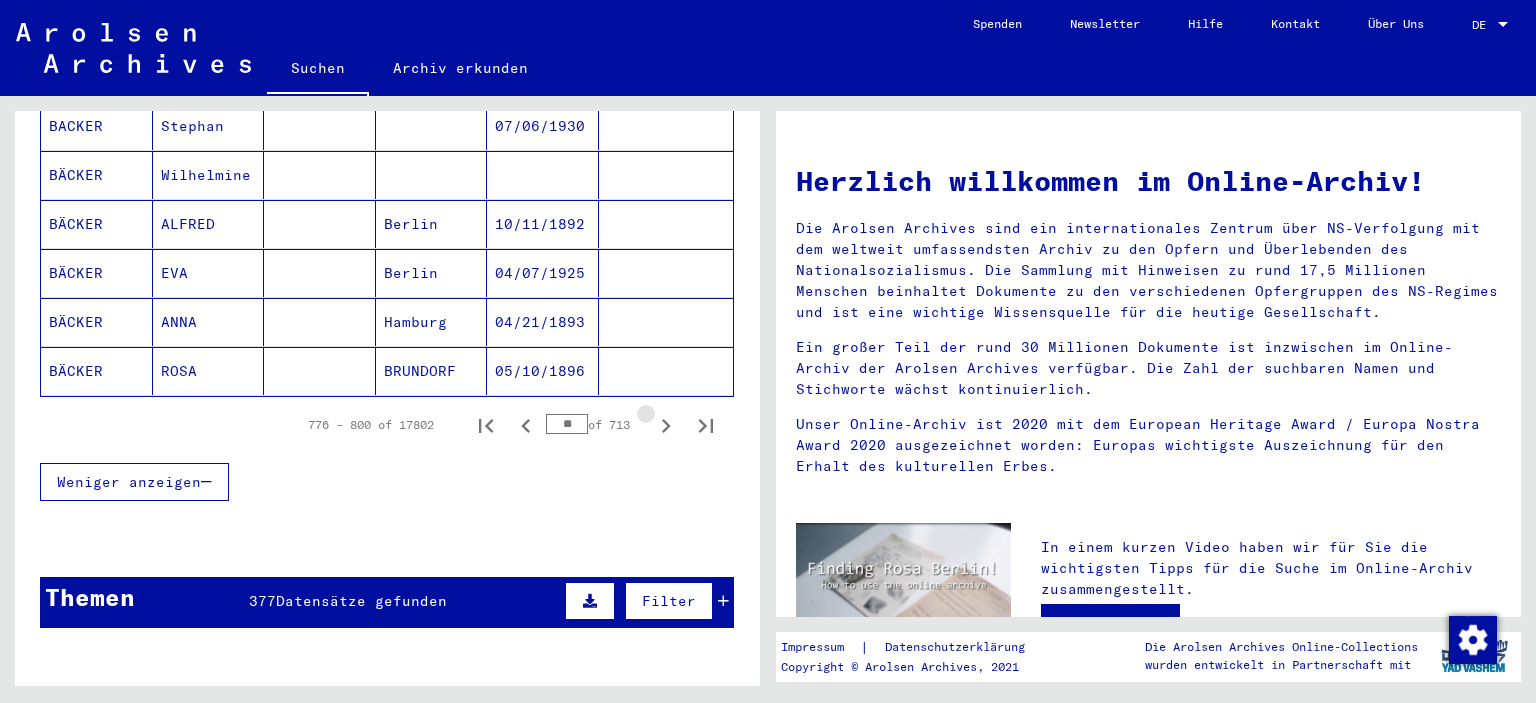 click 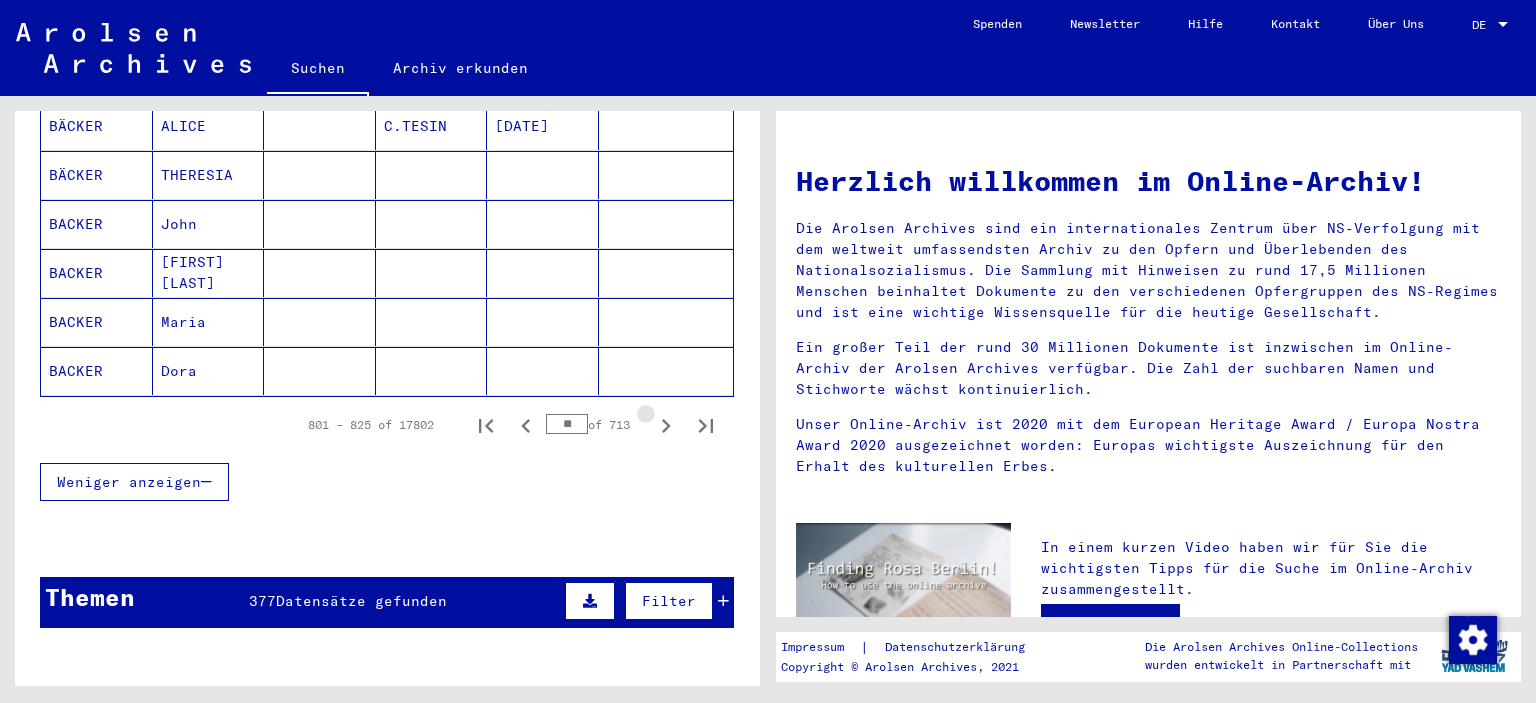 click 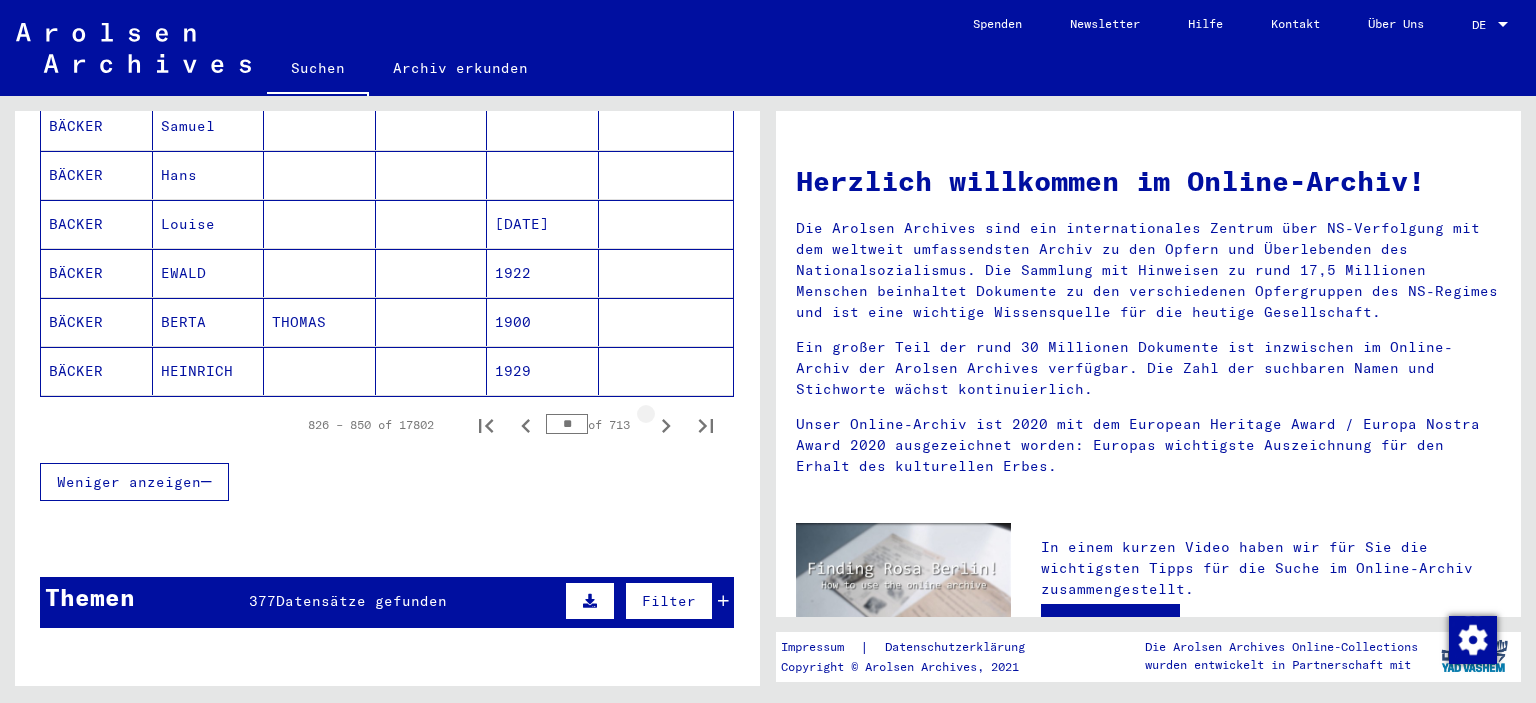 click 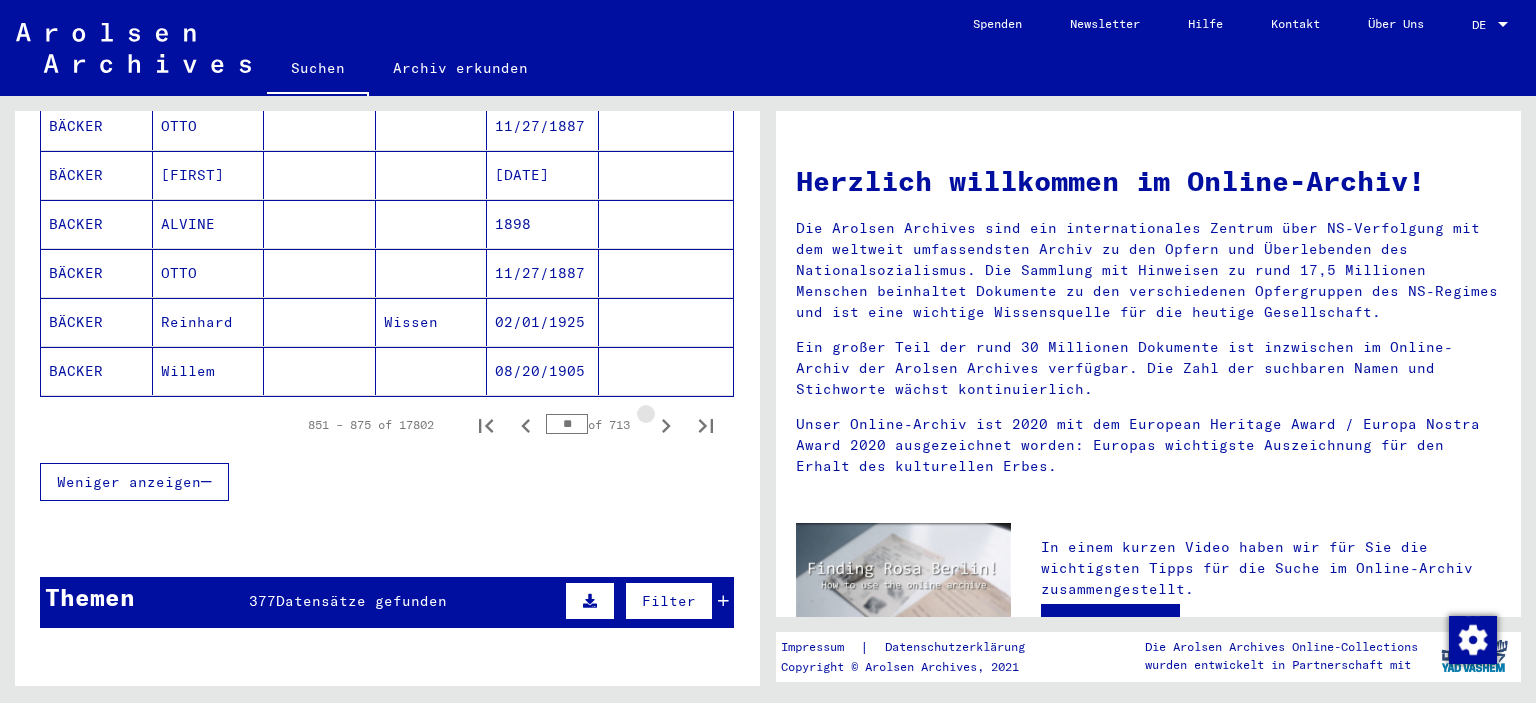 click 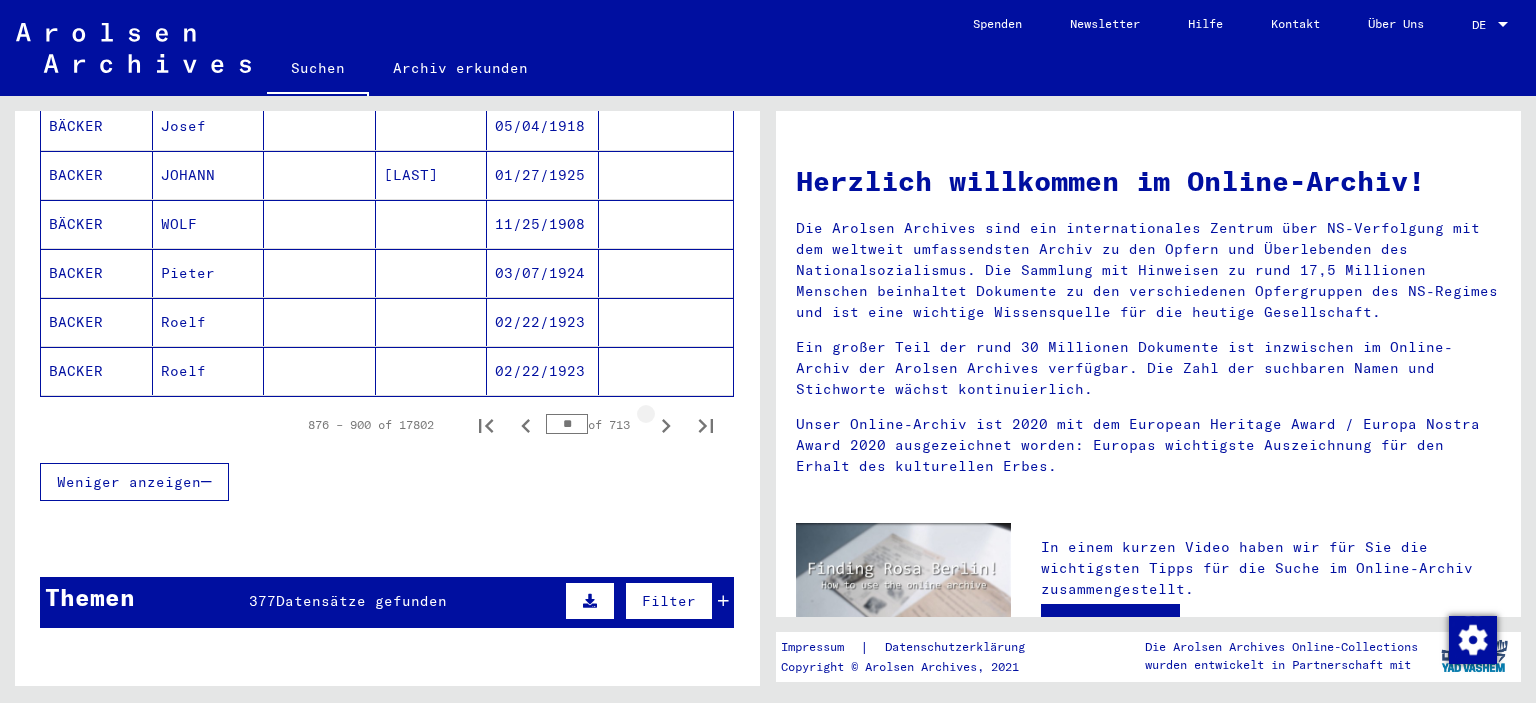 click 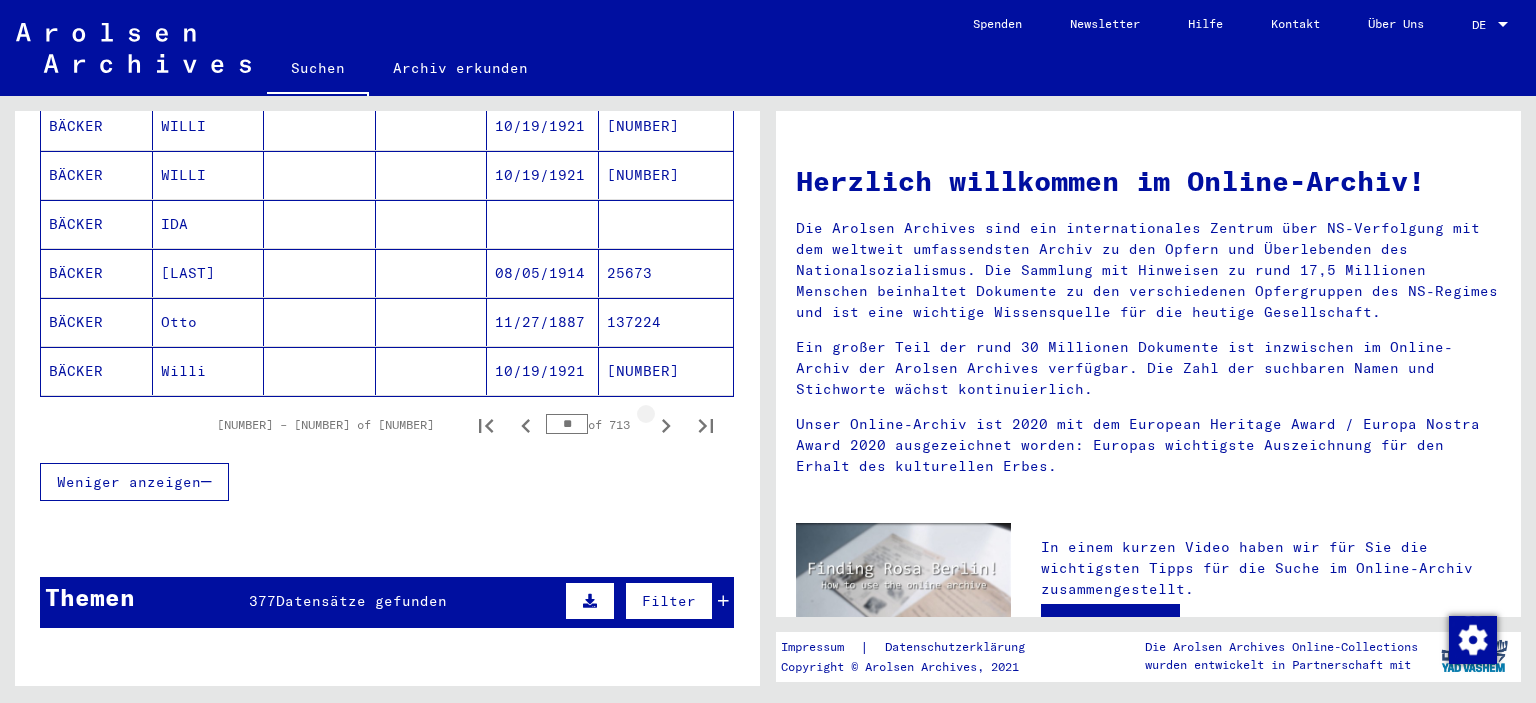 click 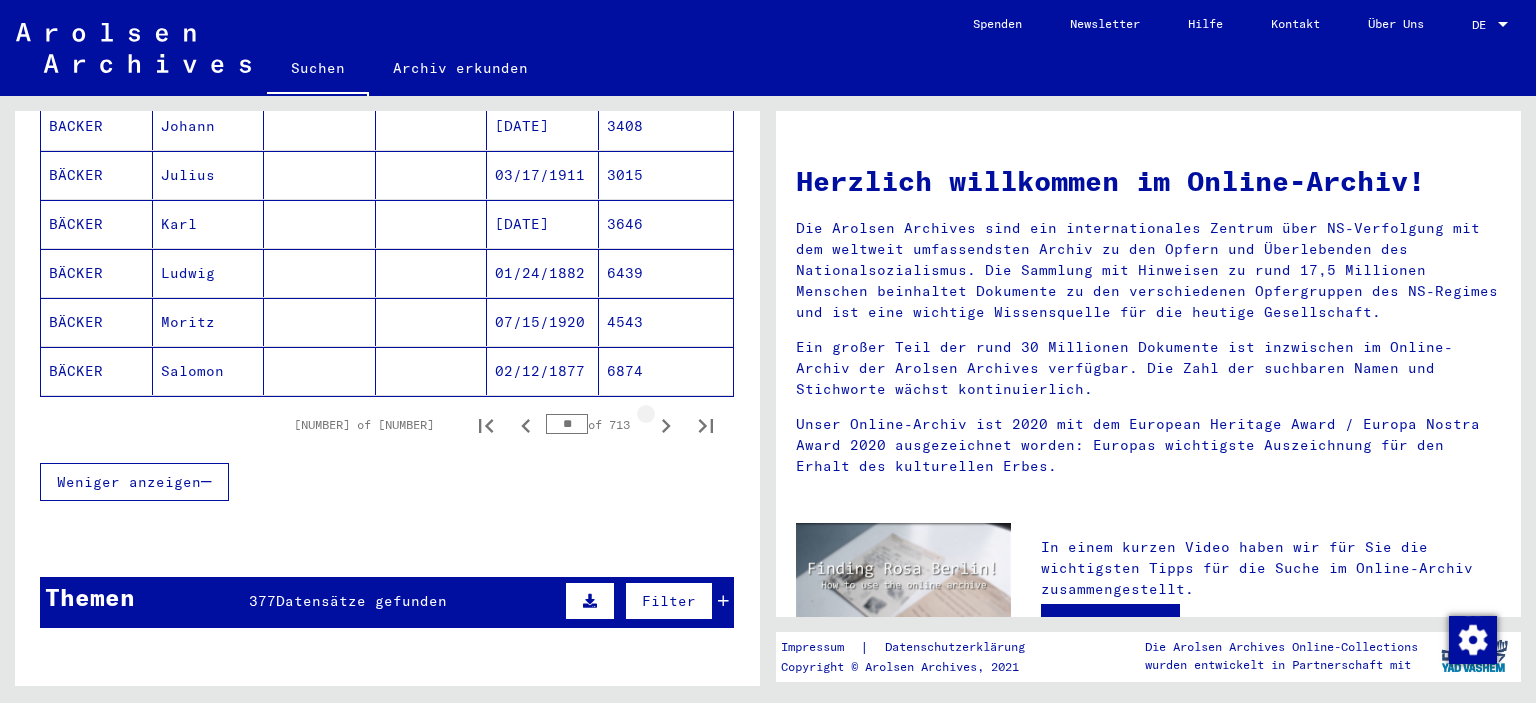 click 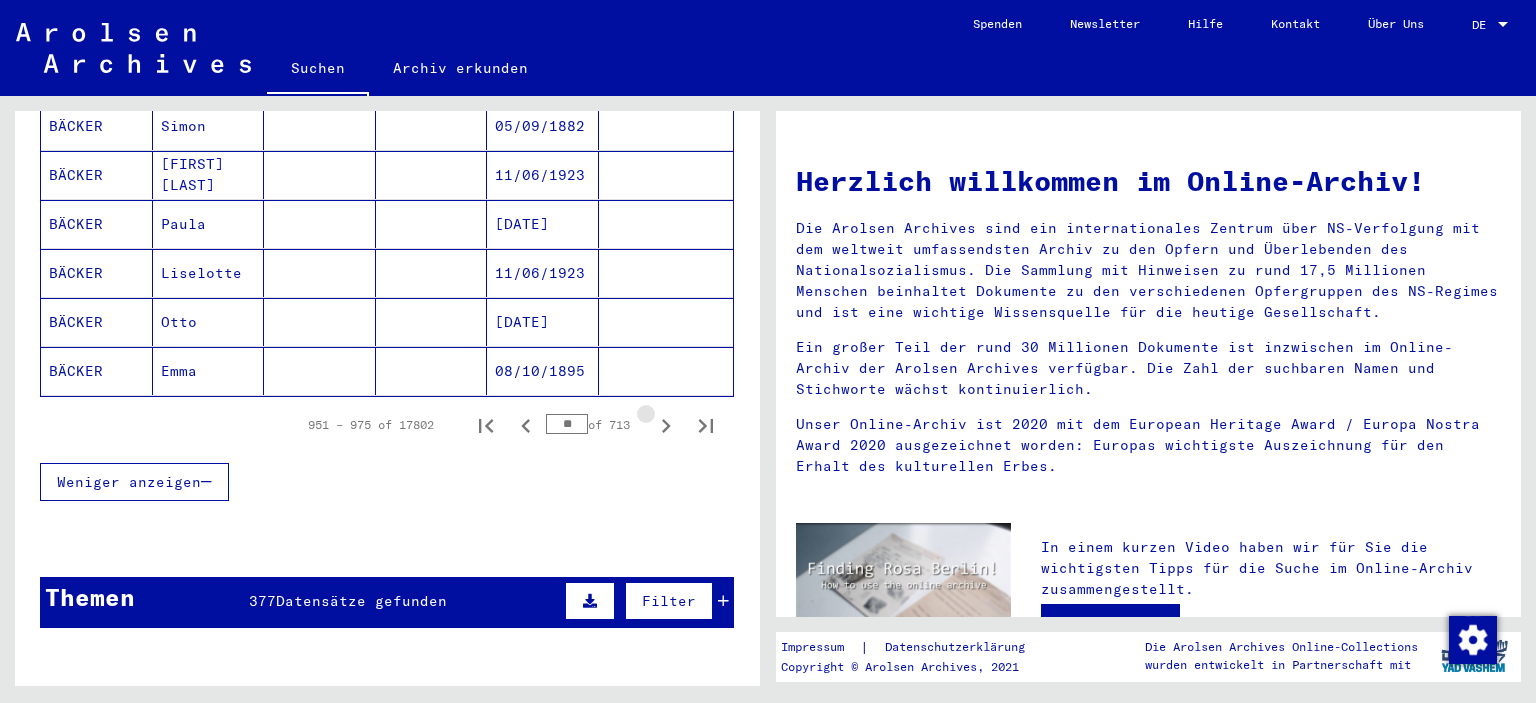 click 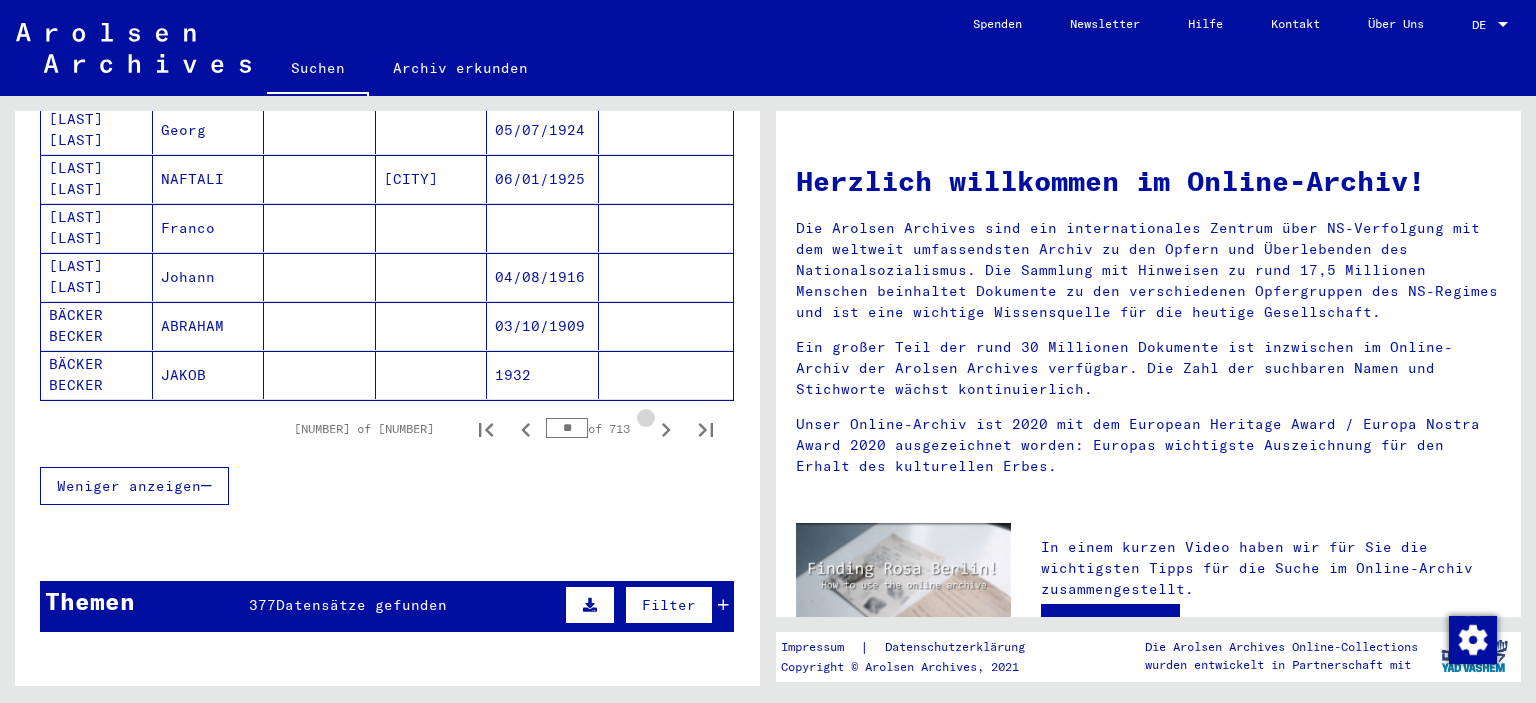 scroll, scrollTop: 1259, scrollLeft: 0, axis: vertical 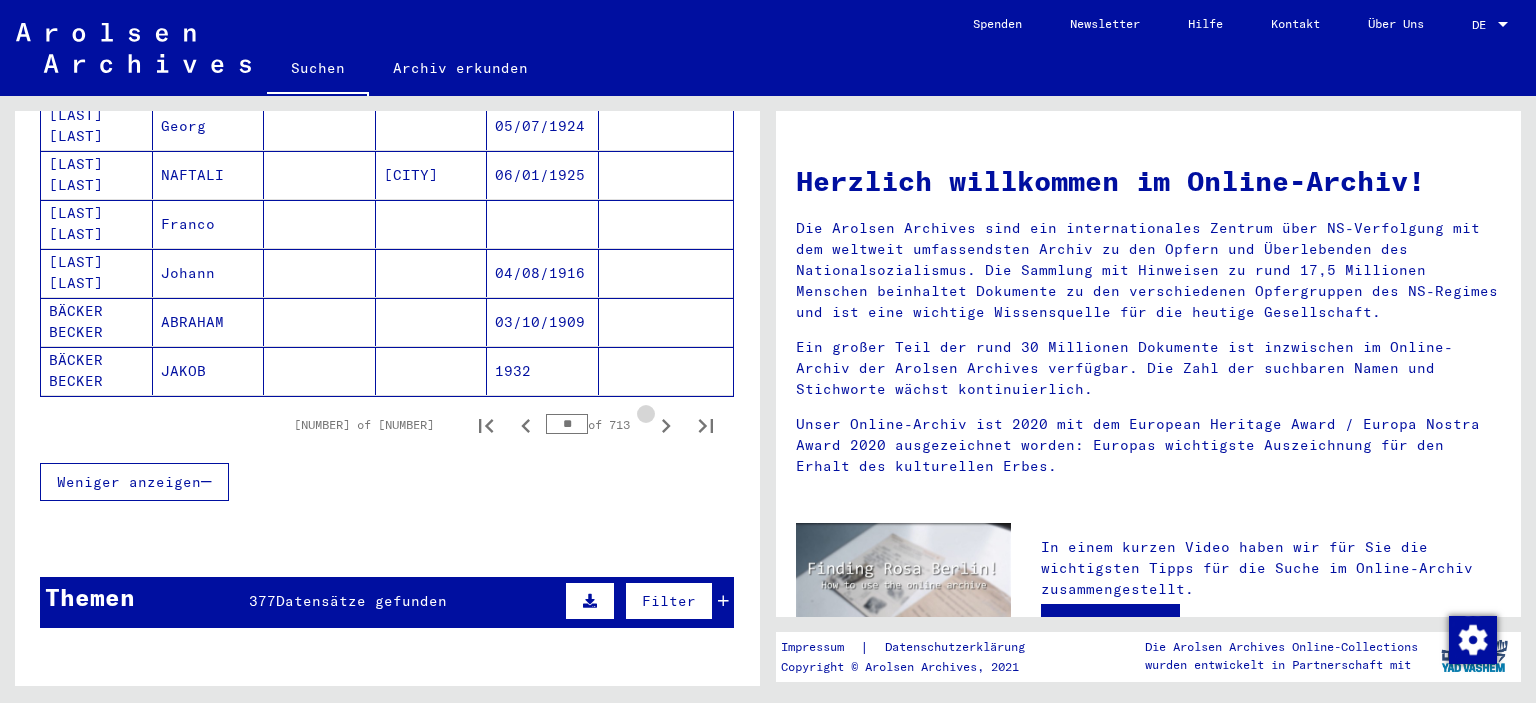 click 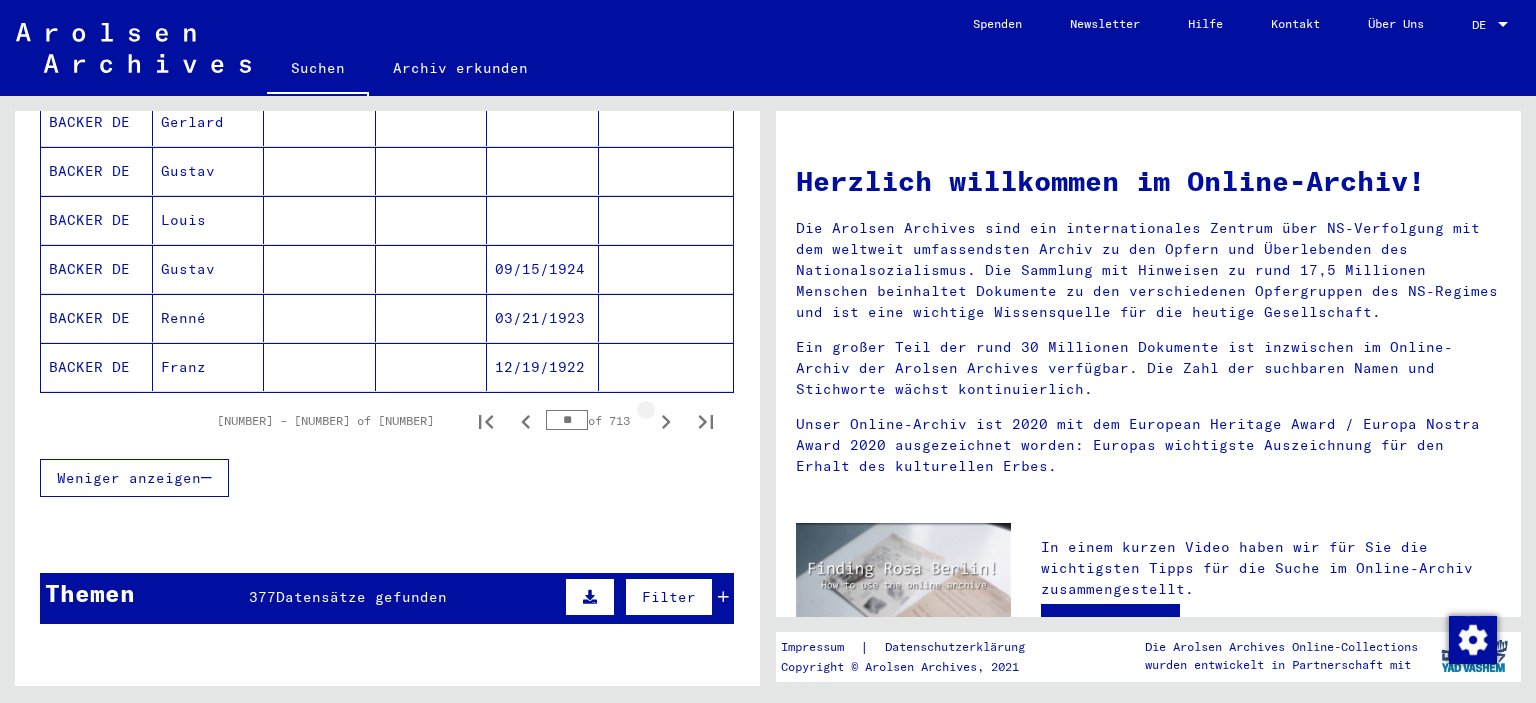click 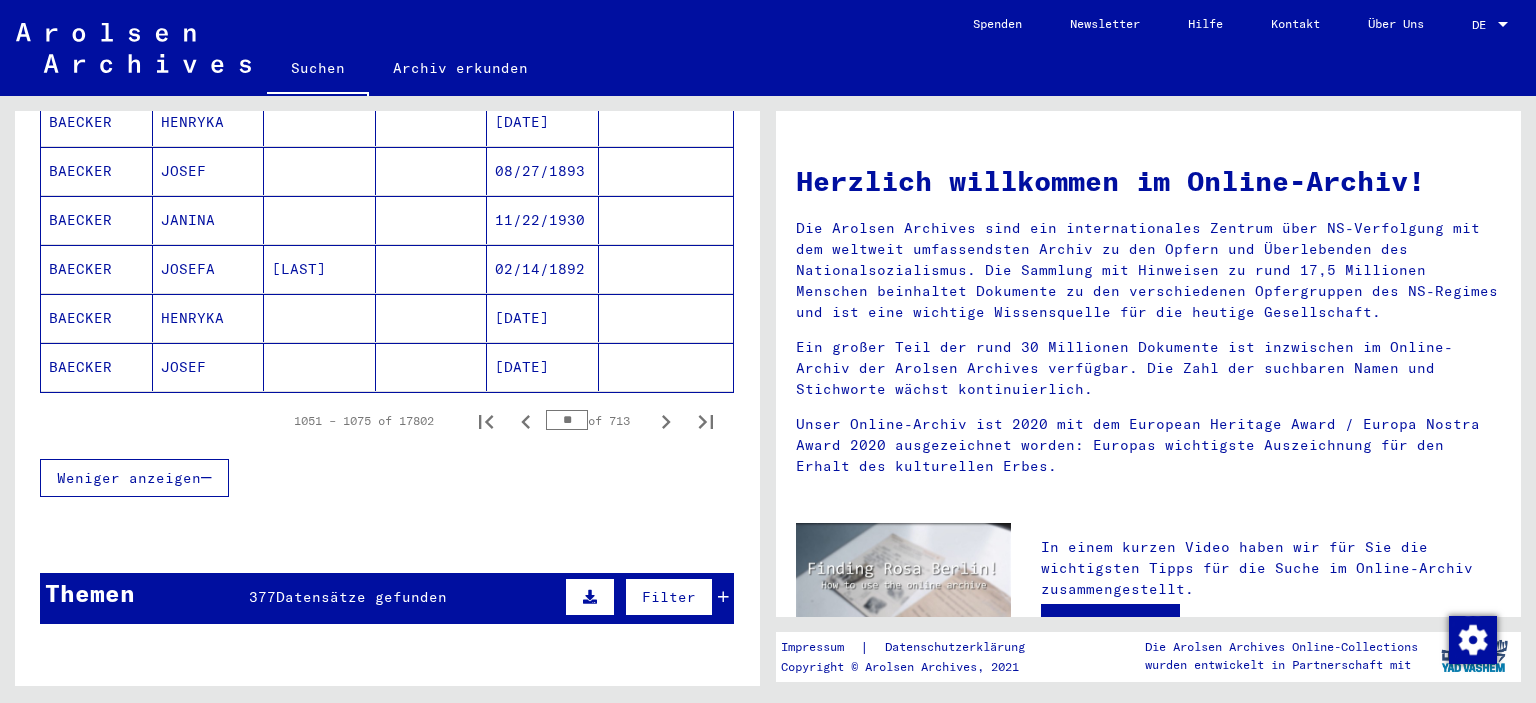 scroll, scrollTop: 1255, scrollLeft: 0, axis: vertical 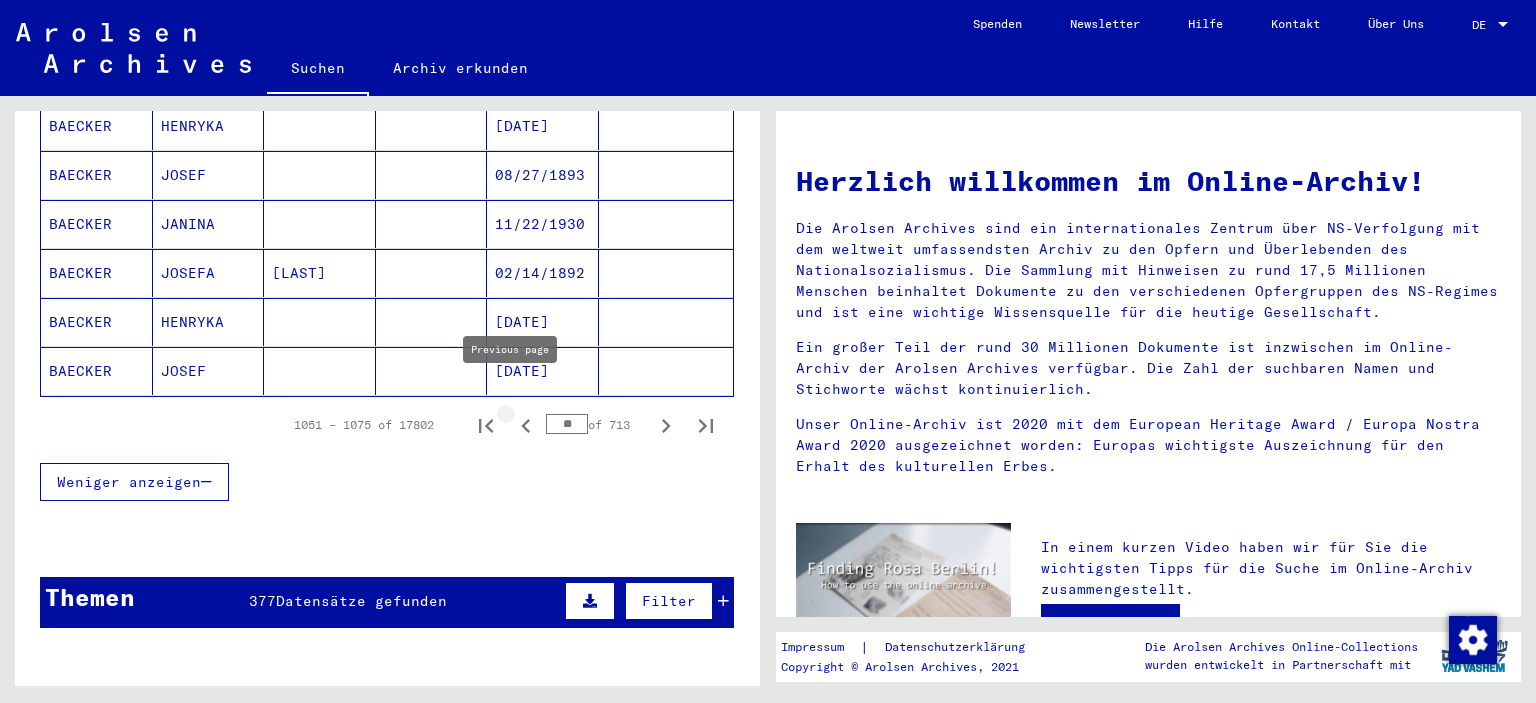 click 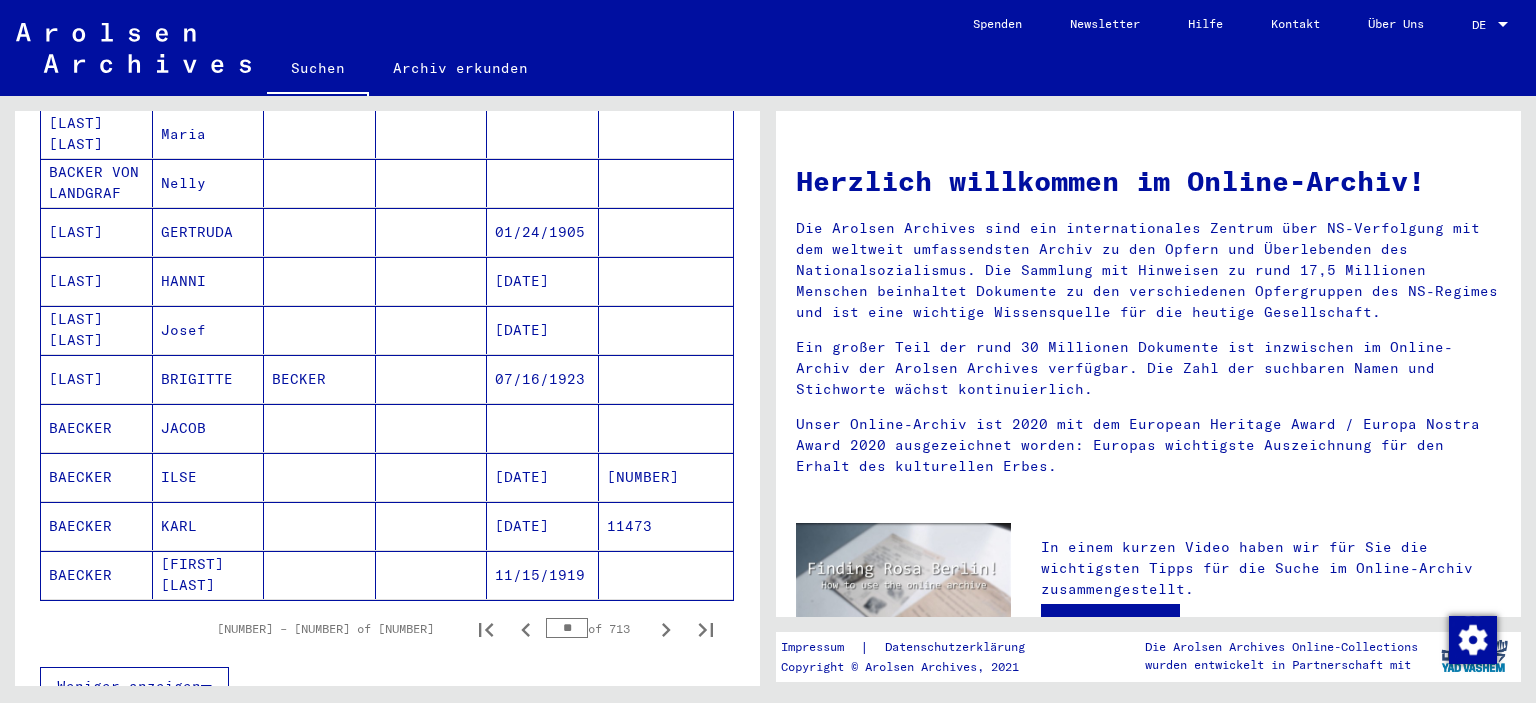 scroll, scrollTop: 1100, scrollLeft: 0, axis: vertical 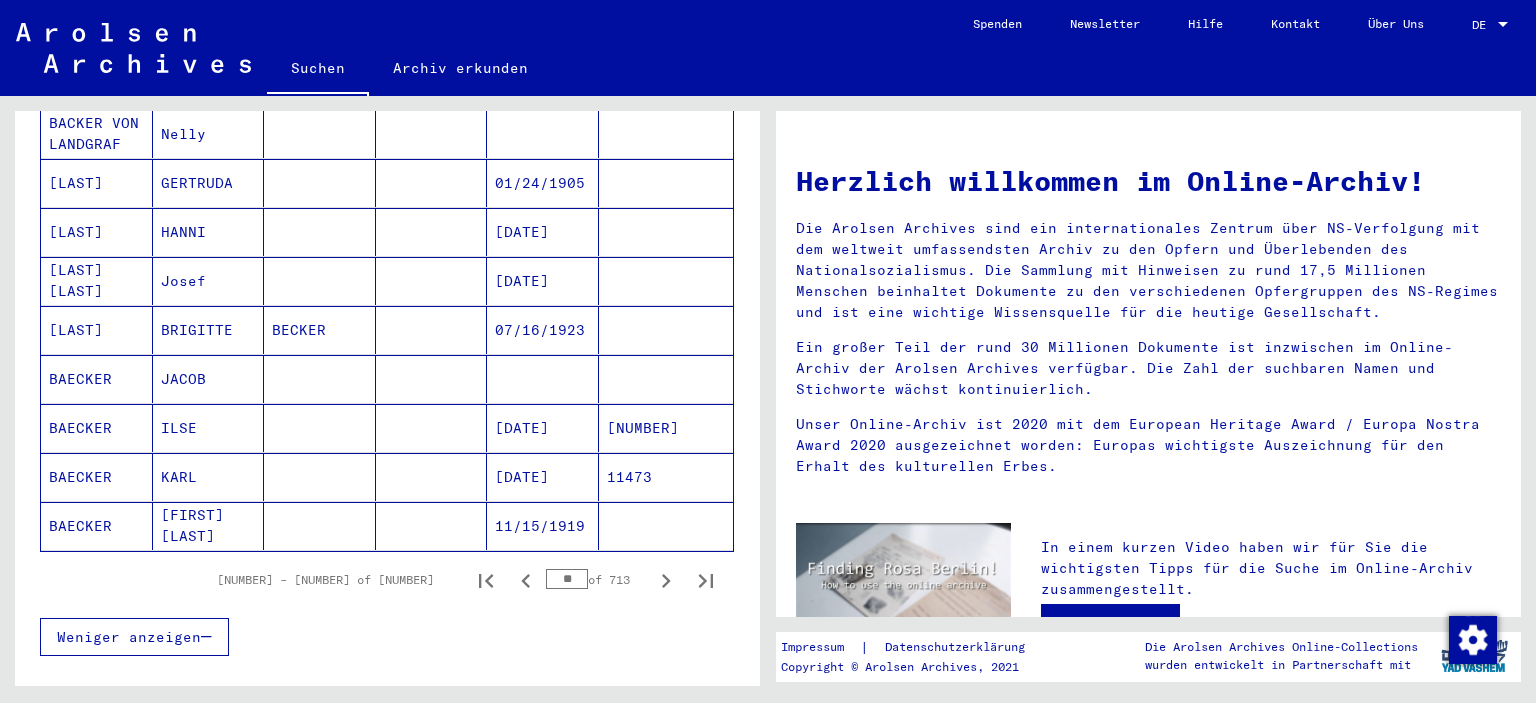 click at bounding box center [432, 330] 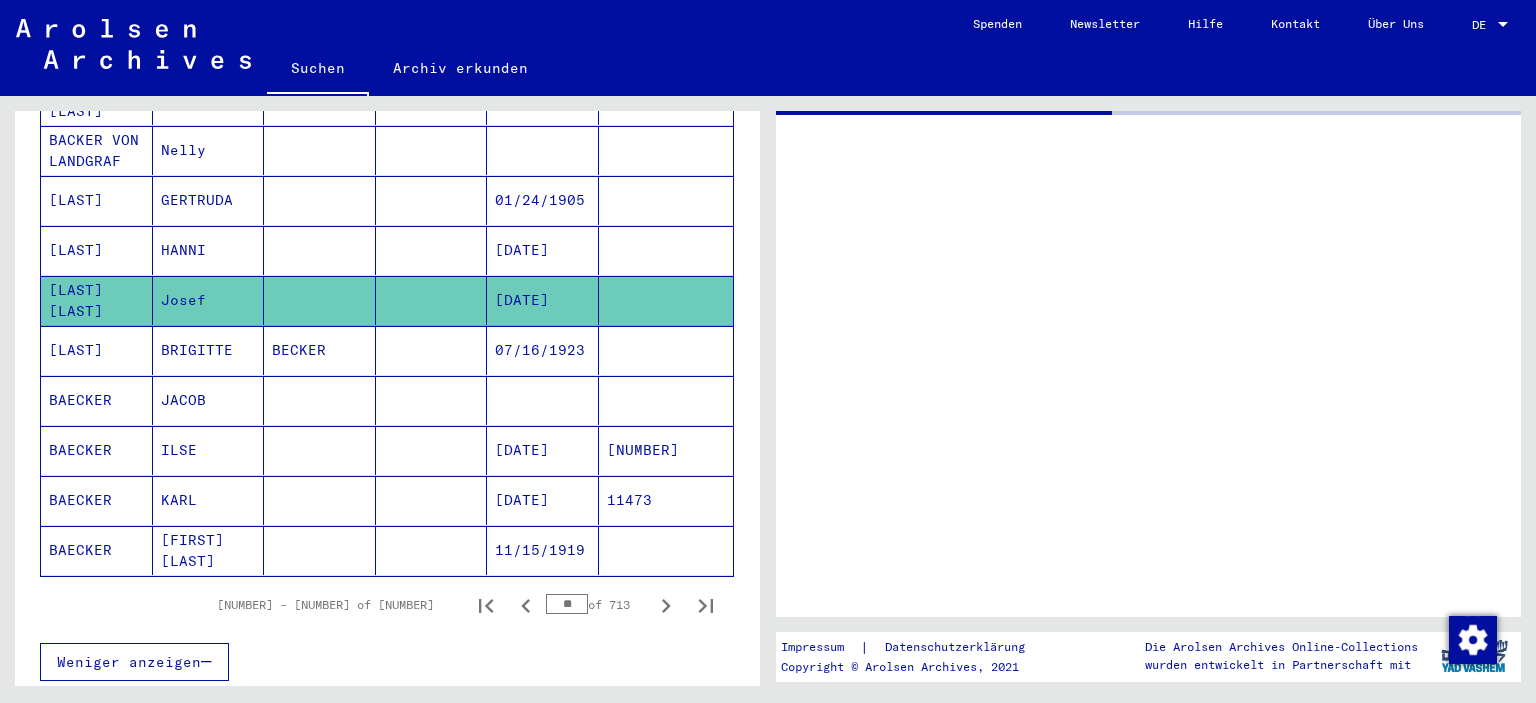 scroll, scrollTop: 1113, scrollLeft: 0, axis: vertical 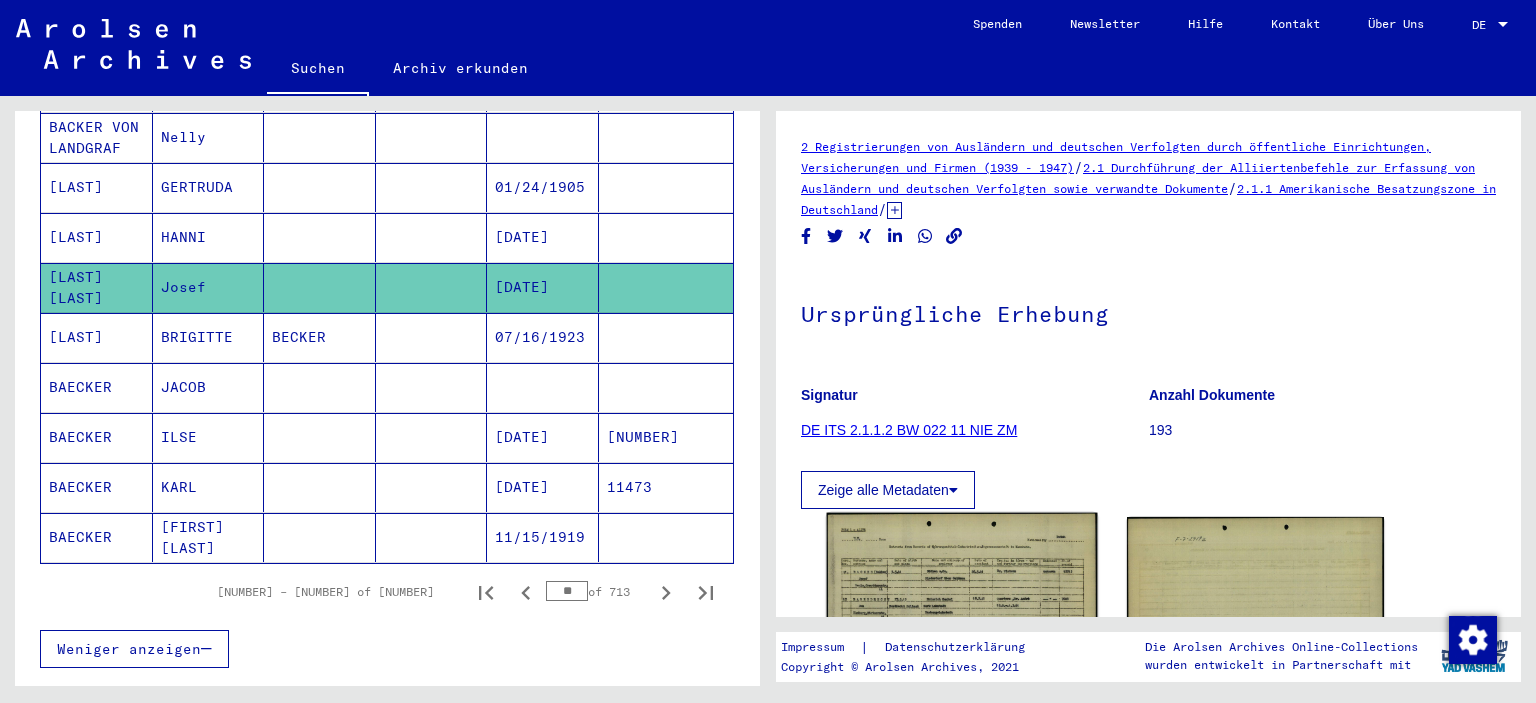click 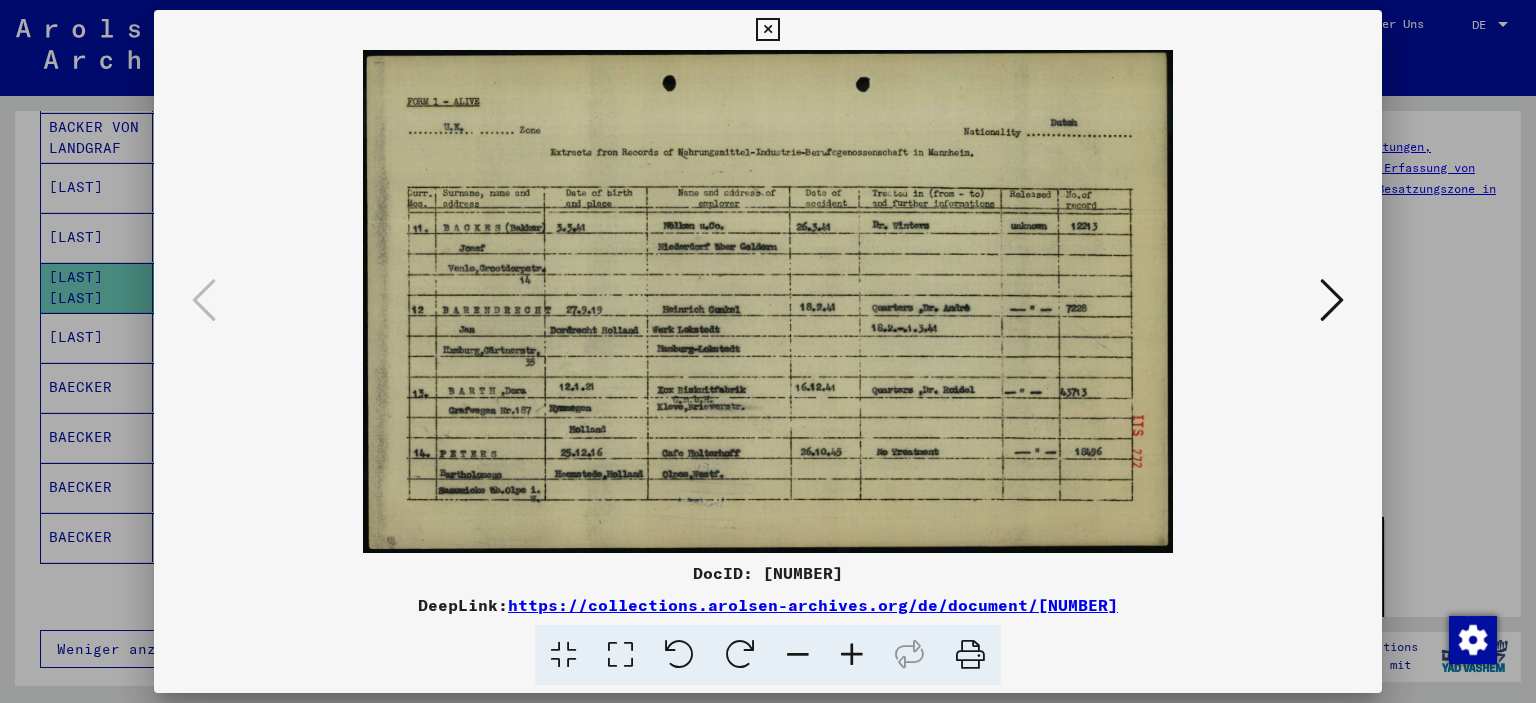 click at bounding box center (852, 655) 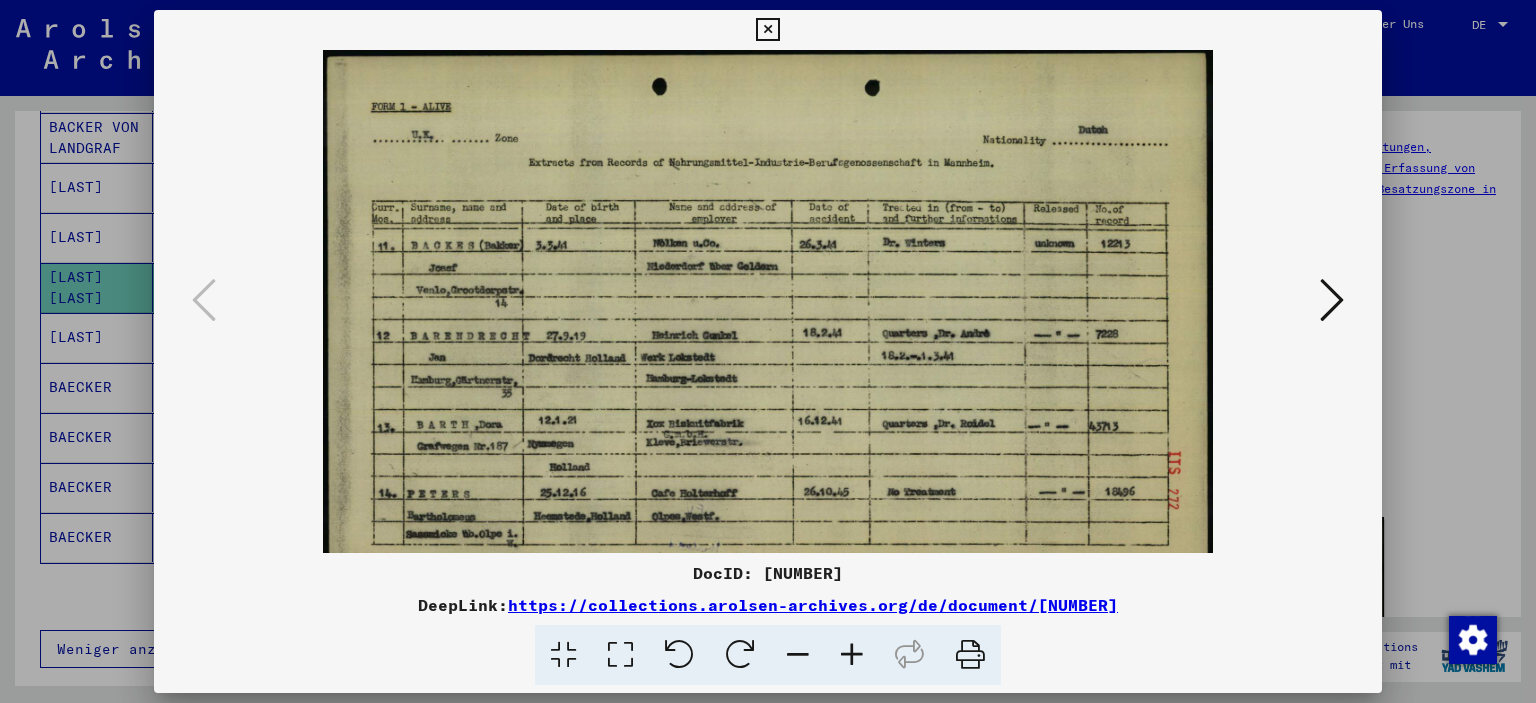 click at bounding box center [852, 655] 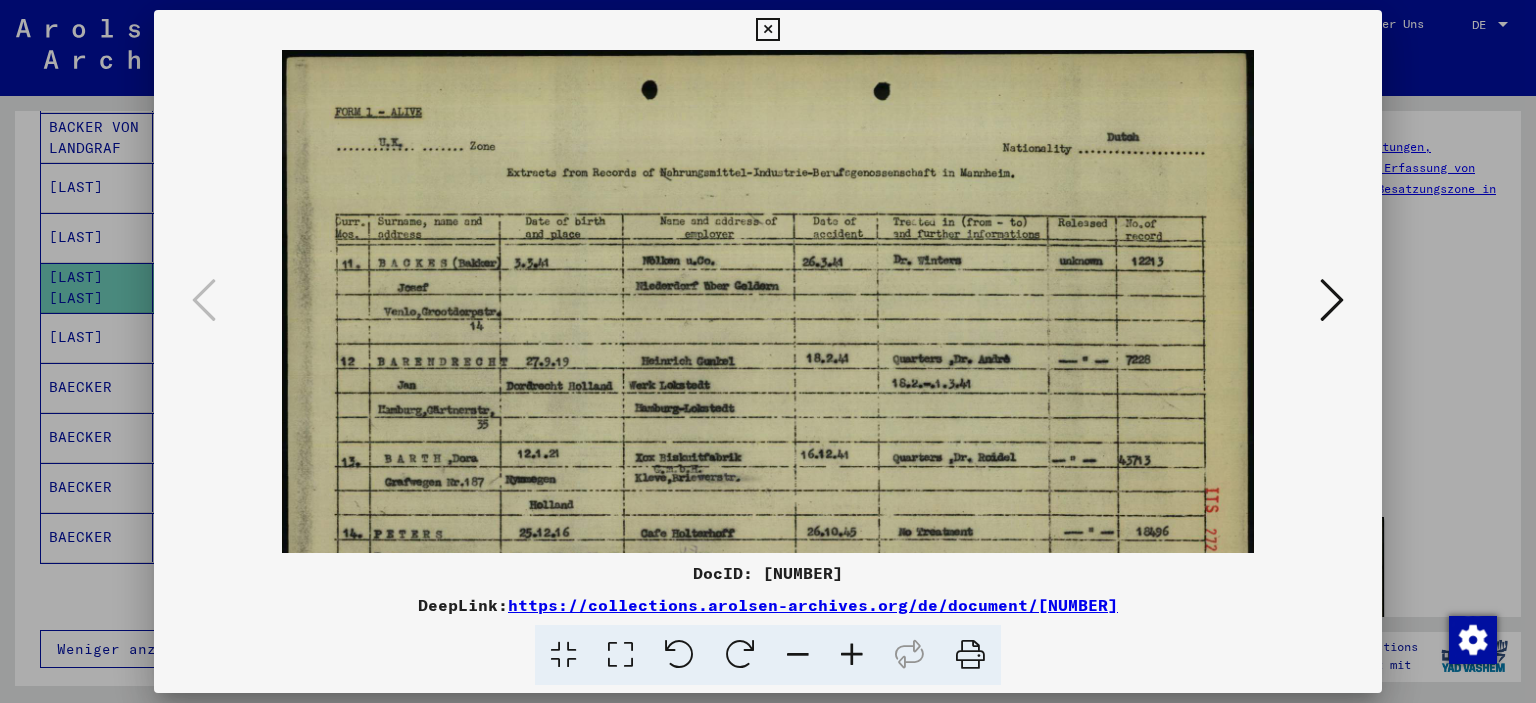 click at bounding box center [852, 655] 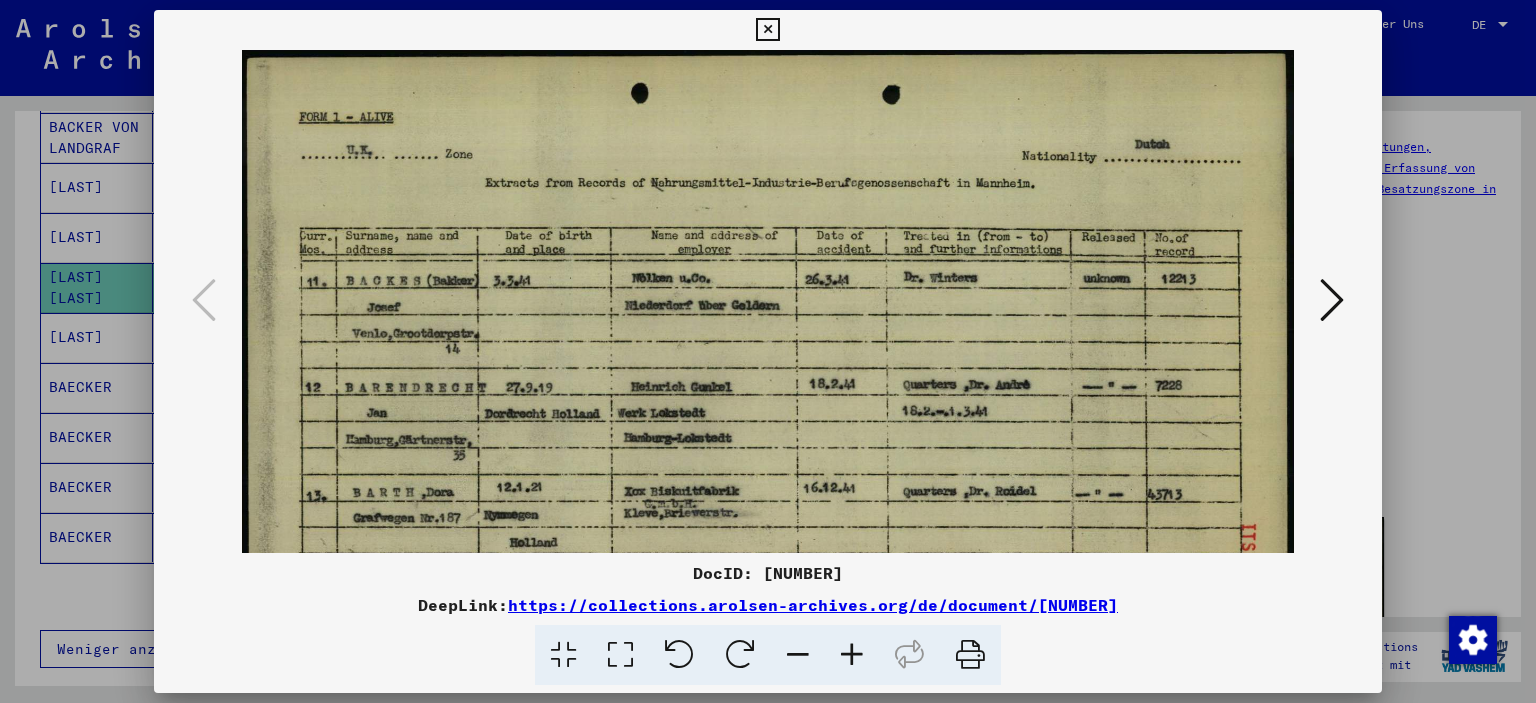 click at bounding box center (767, 30) 